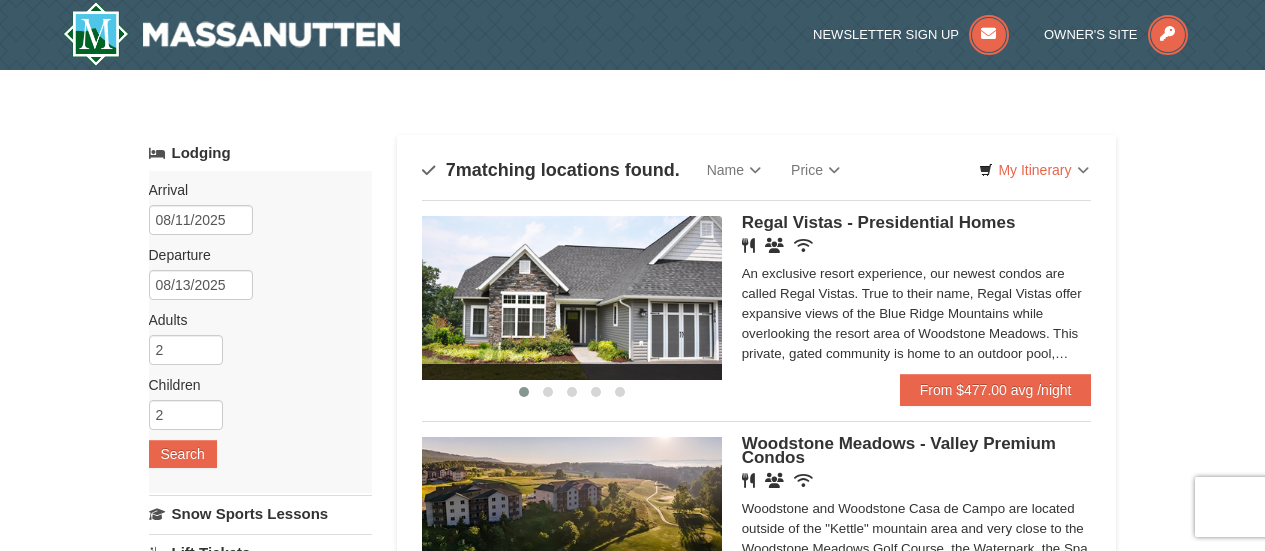 scroll, scrollTop: 0, scrollLeft: 0, axis: both 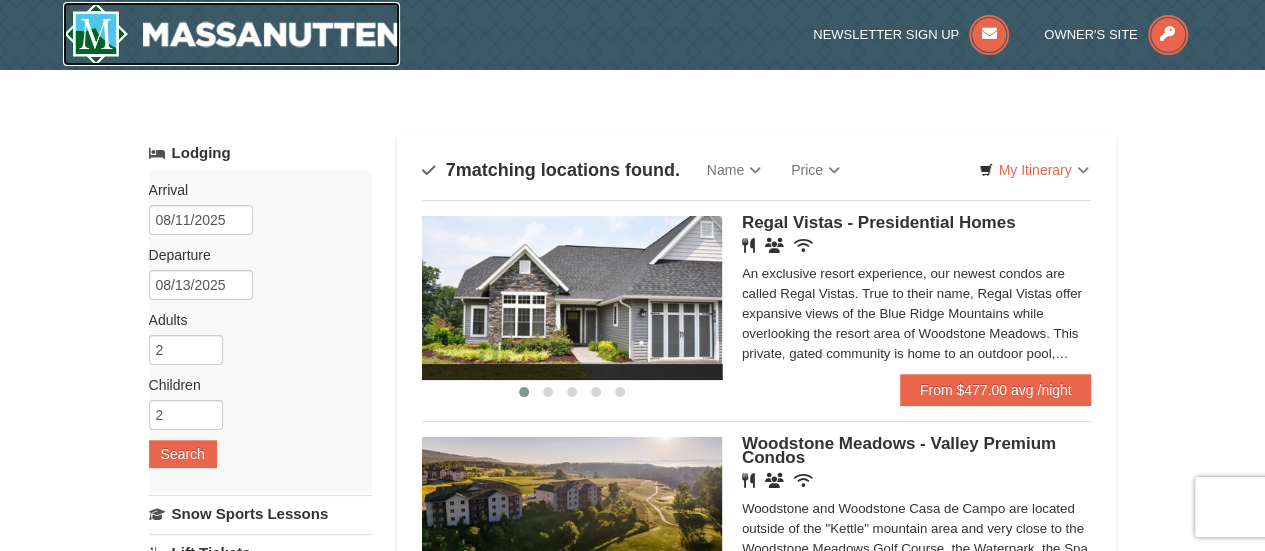 click at bounding box center (232, 34) 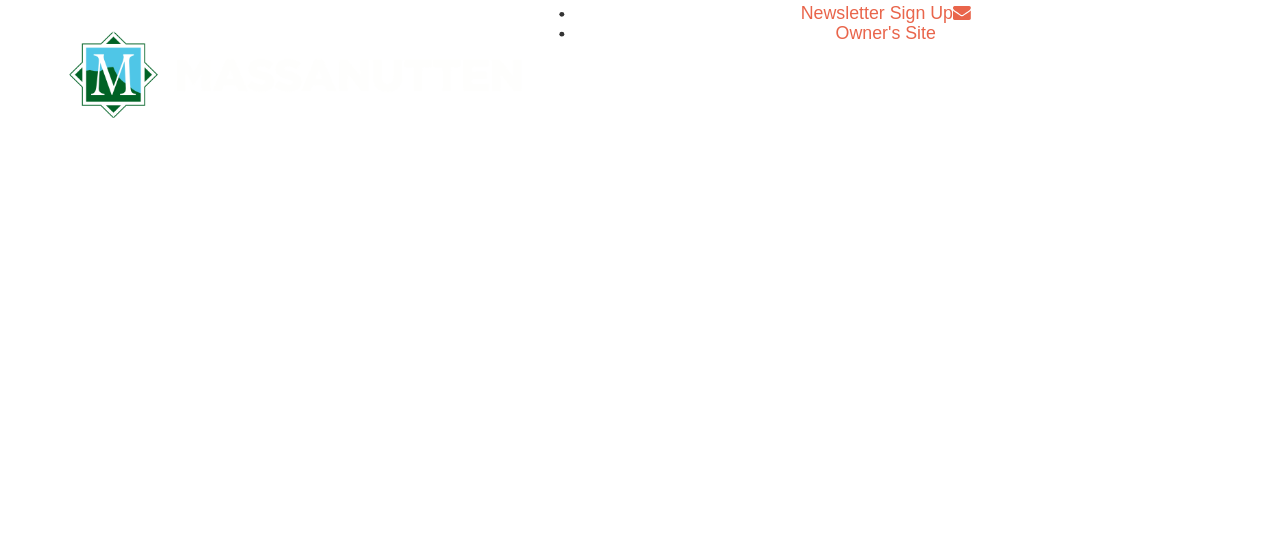 scroll, scrollTop: 0, scrollLeft: 0, axis: both 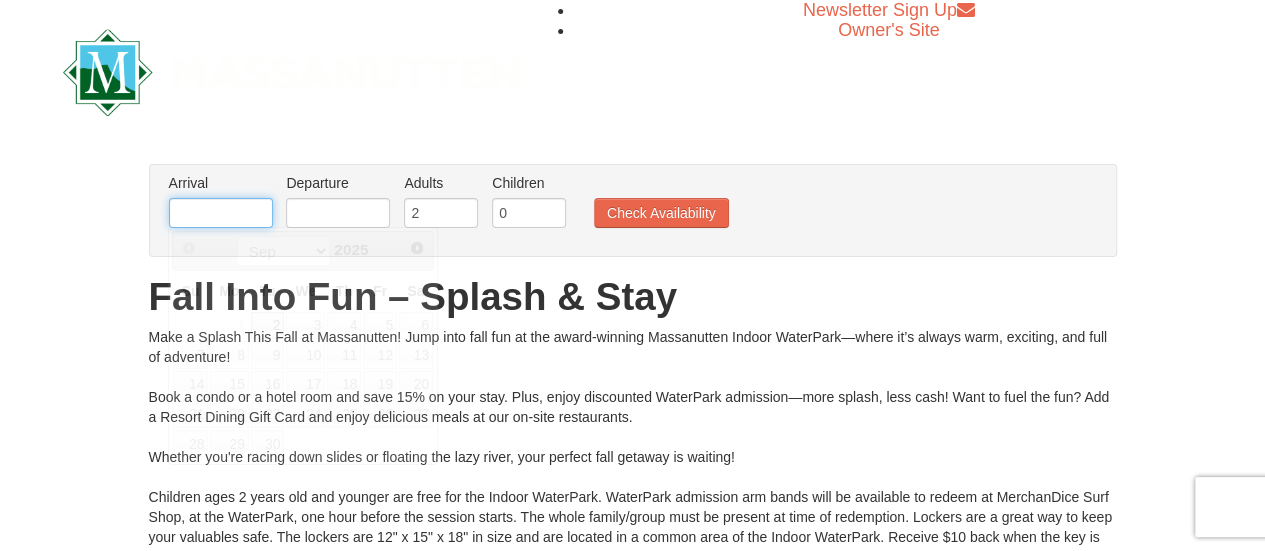 click at bounding box center [221, 213] 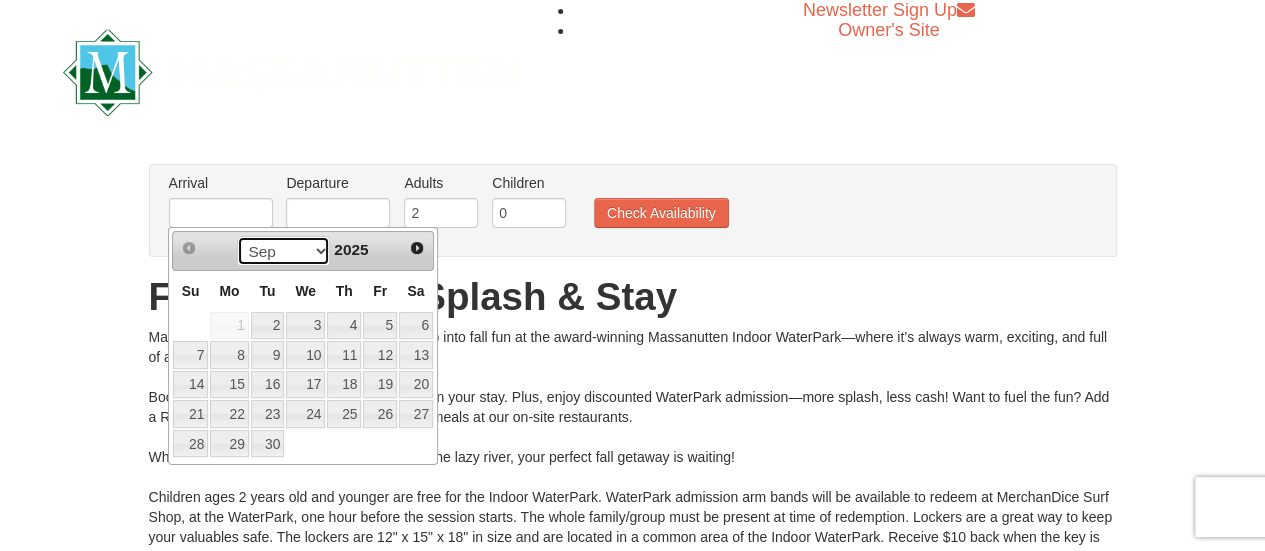 click on "Sep Oct Nov Dec" at bounding box center [283, 251] 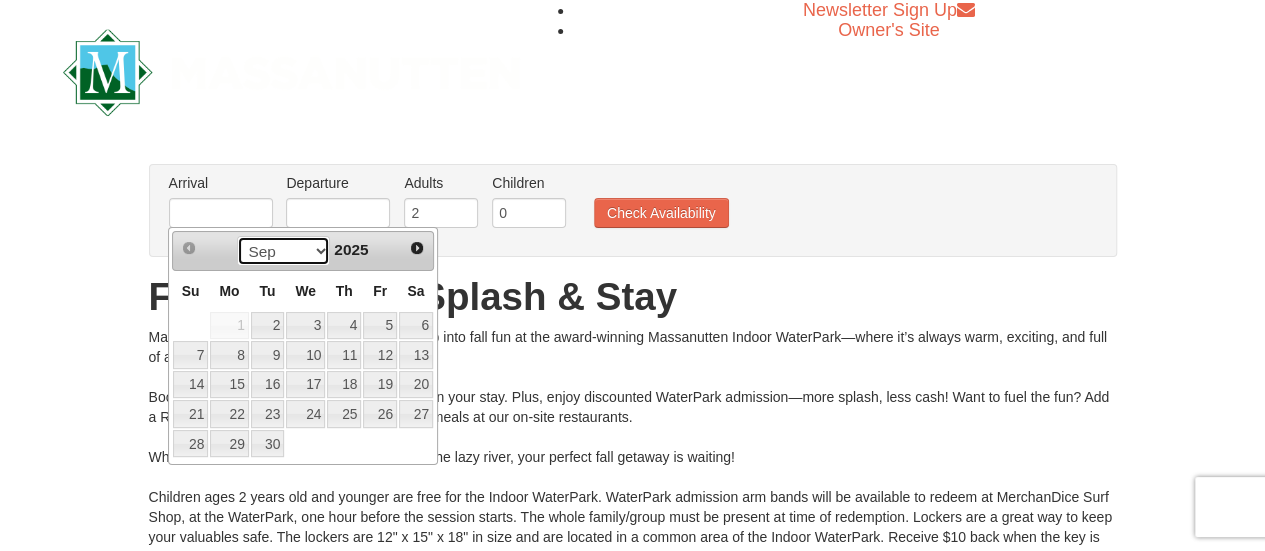 click on "Sep Oct Nov Dec" at bounding box center (283, 251) 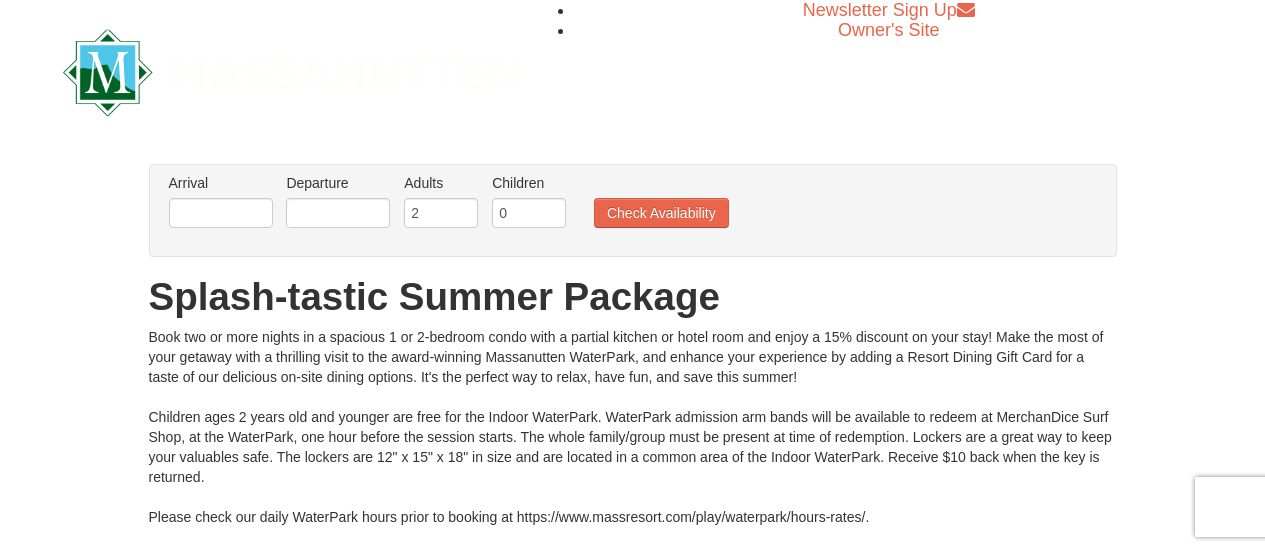 scroll, scrollTop: 0, scrollLeft: 0, axis: both 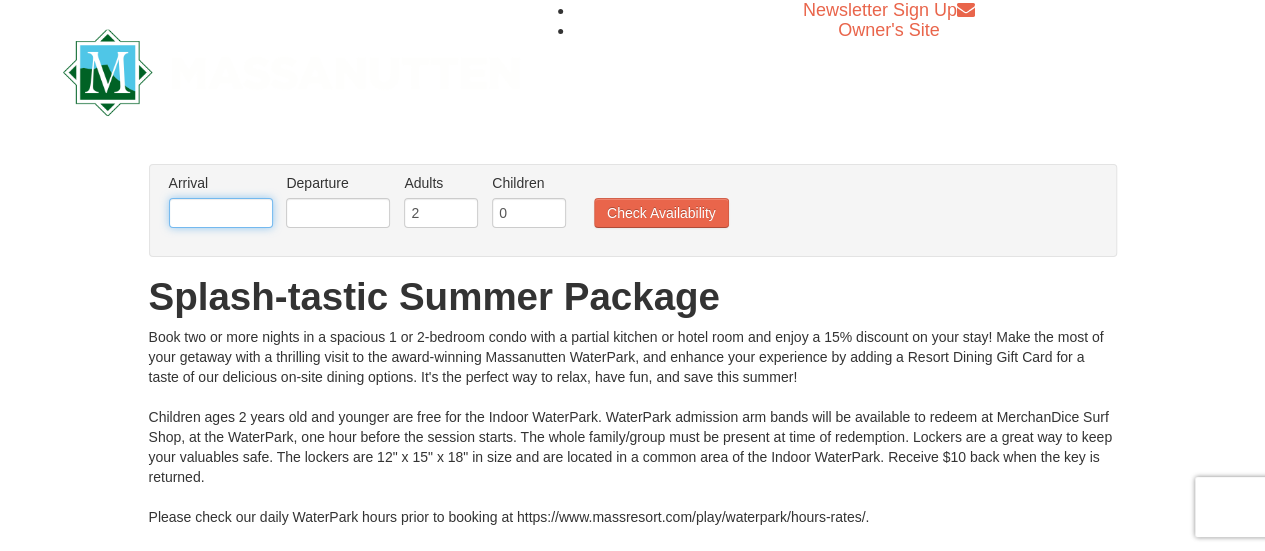 click at bounding box center (221, 213) 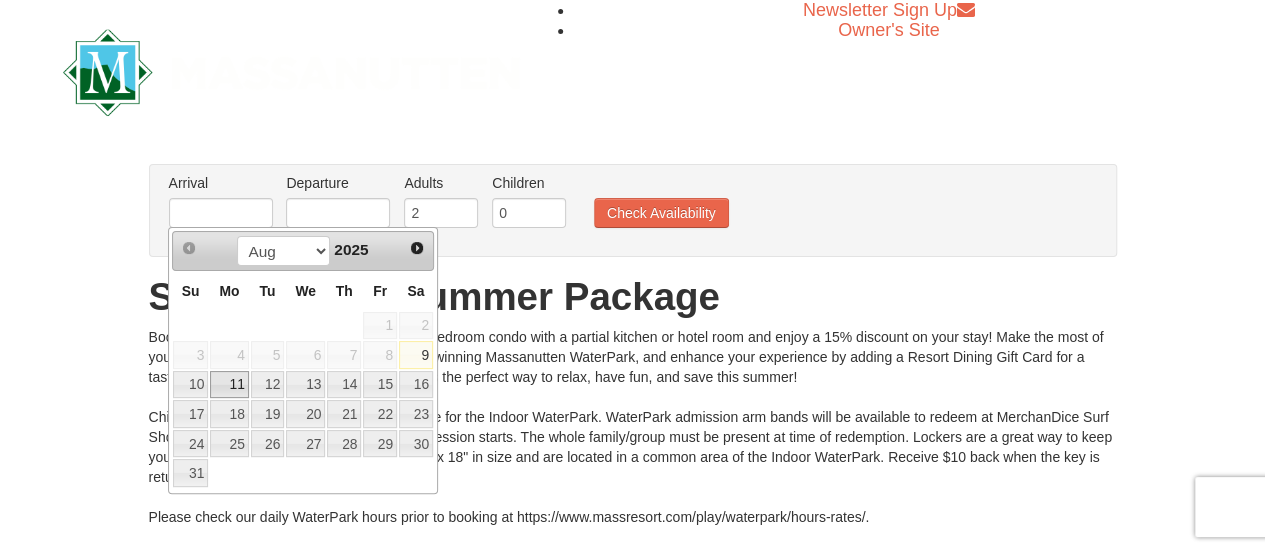 click on "11" at bounding box center (229, 385) 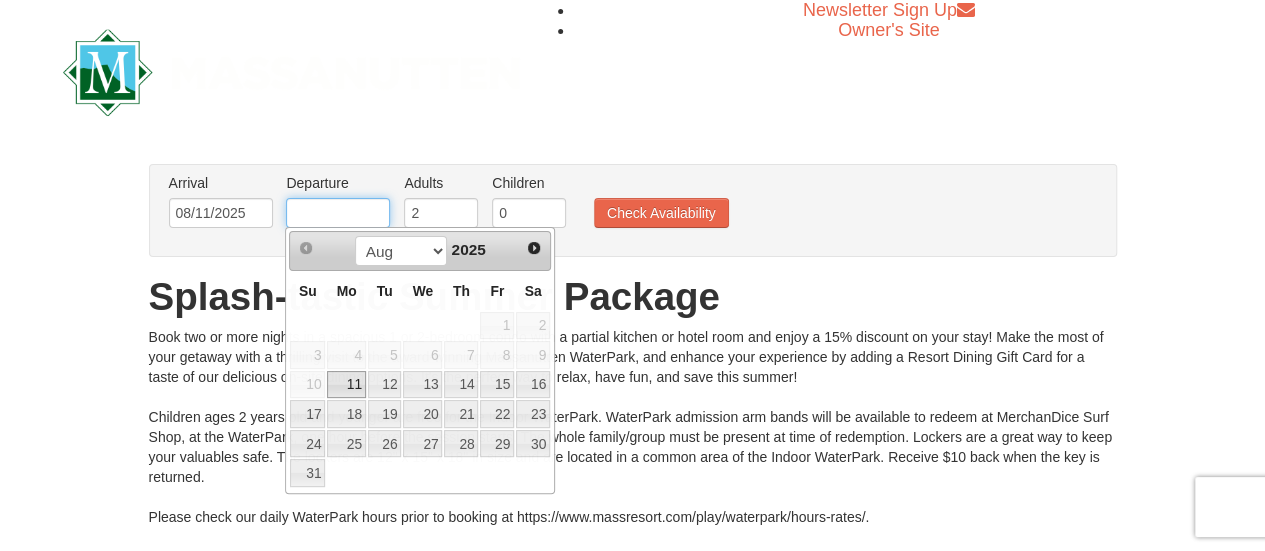 click at bounding box center (338, 213) 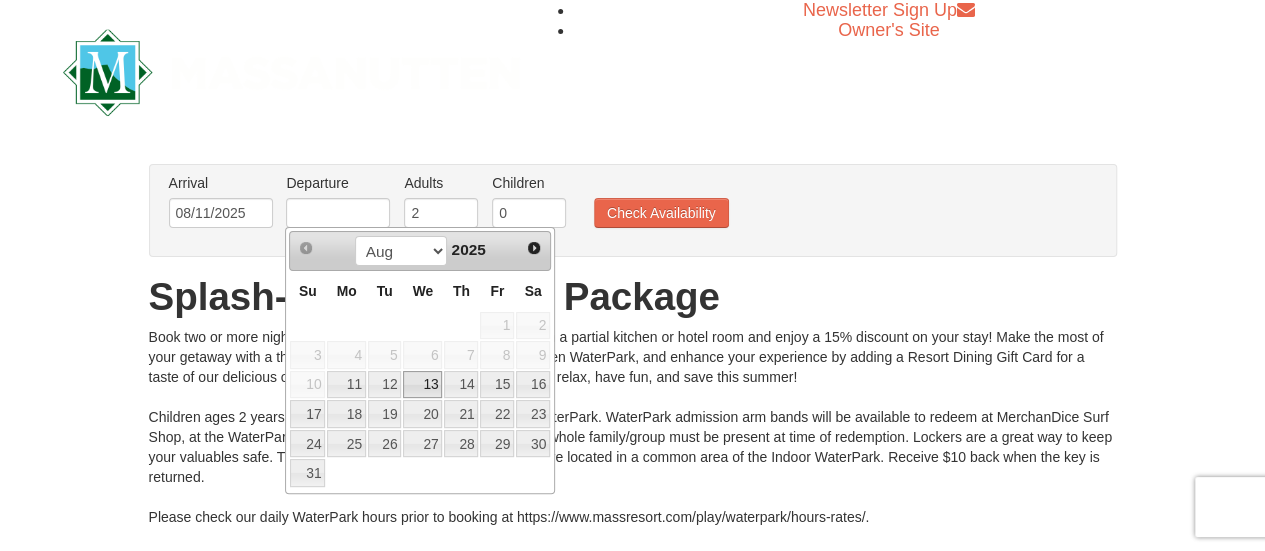 click on "13" at bounding box center [422, 385] 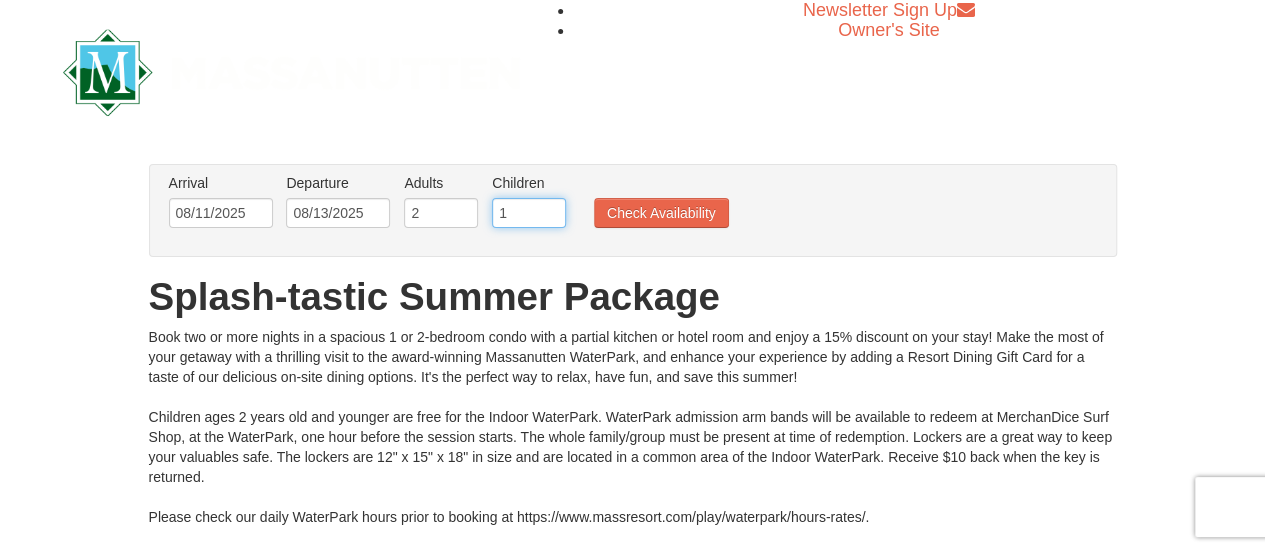 click on "1" at bounding box center [529, 213] 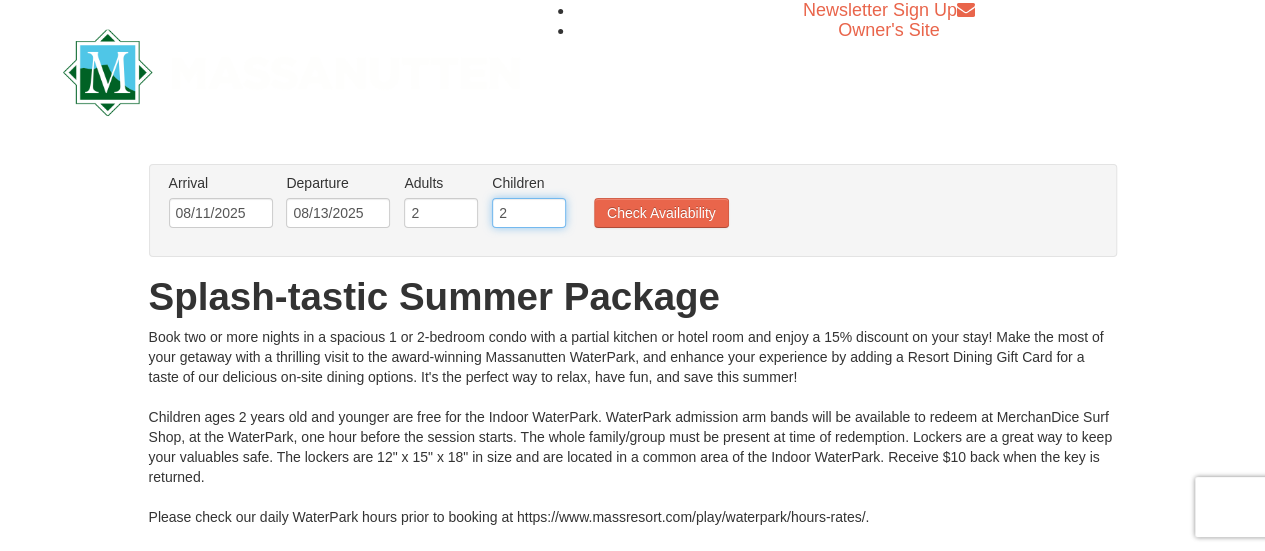type on "2" 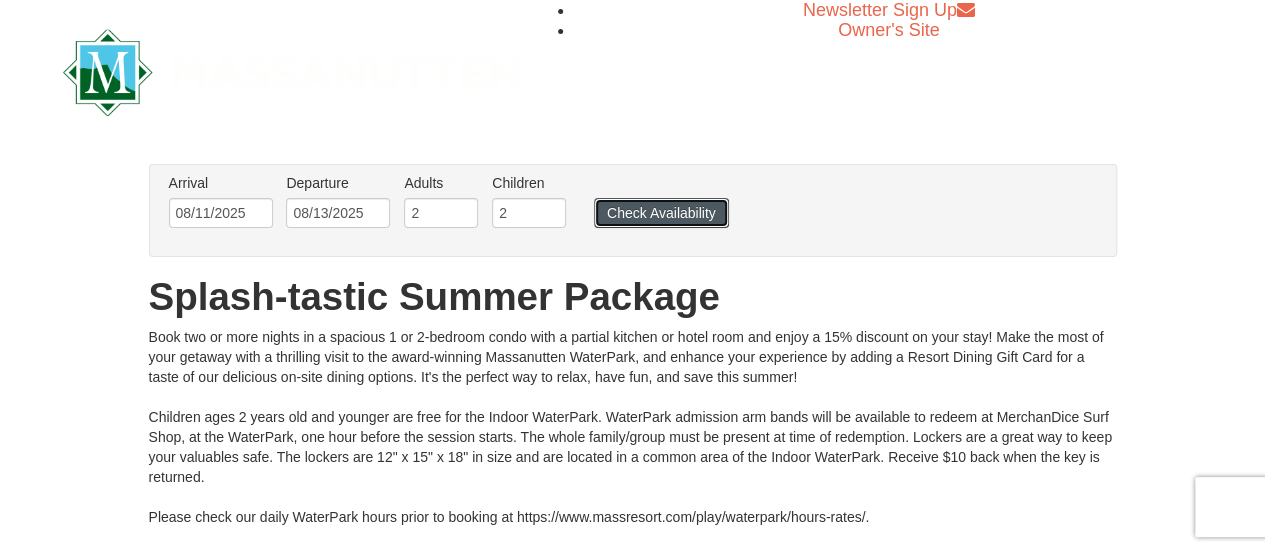 click on "Check Availability" at bounding box center (661, 213) 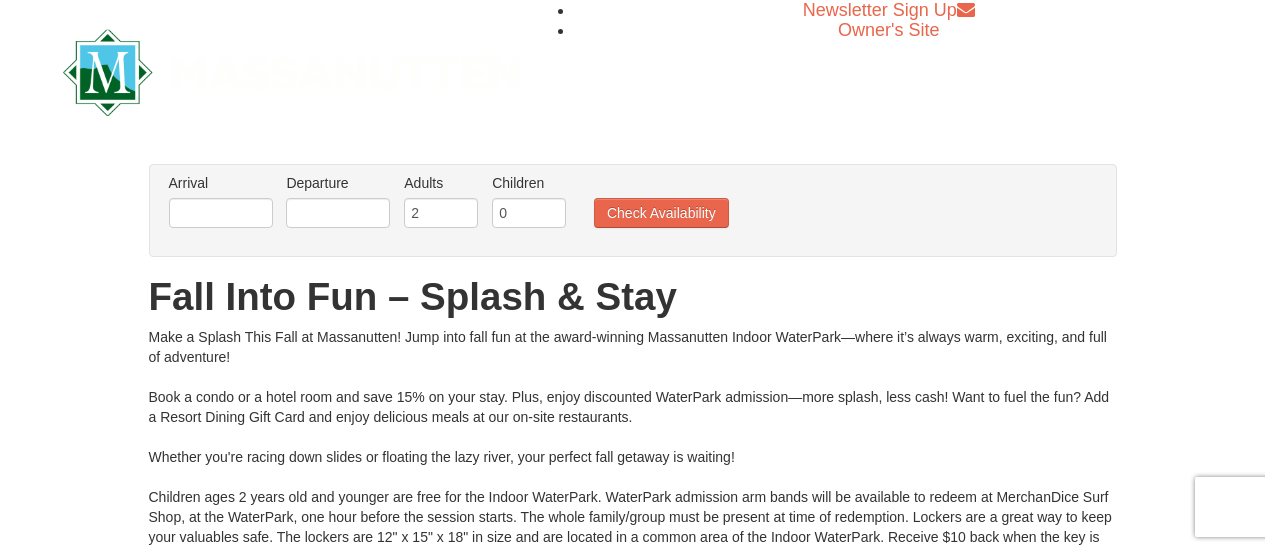 scroll, scrollTop: 0, scrollLeft: 0, axis: both 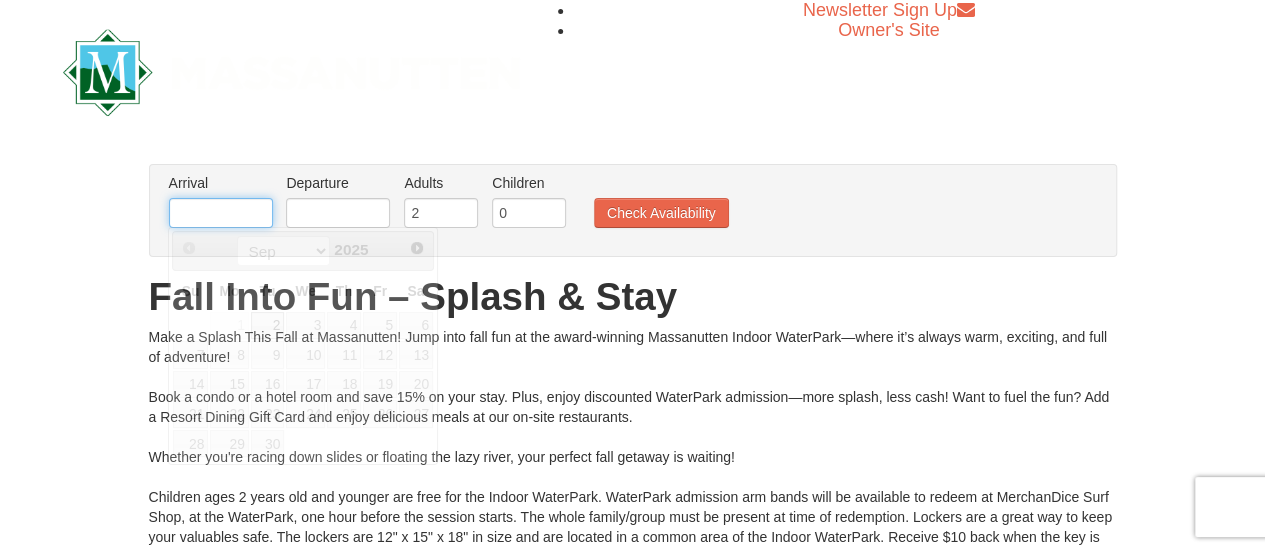 click at bounding box center [221, 213] 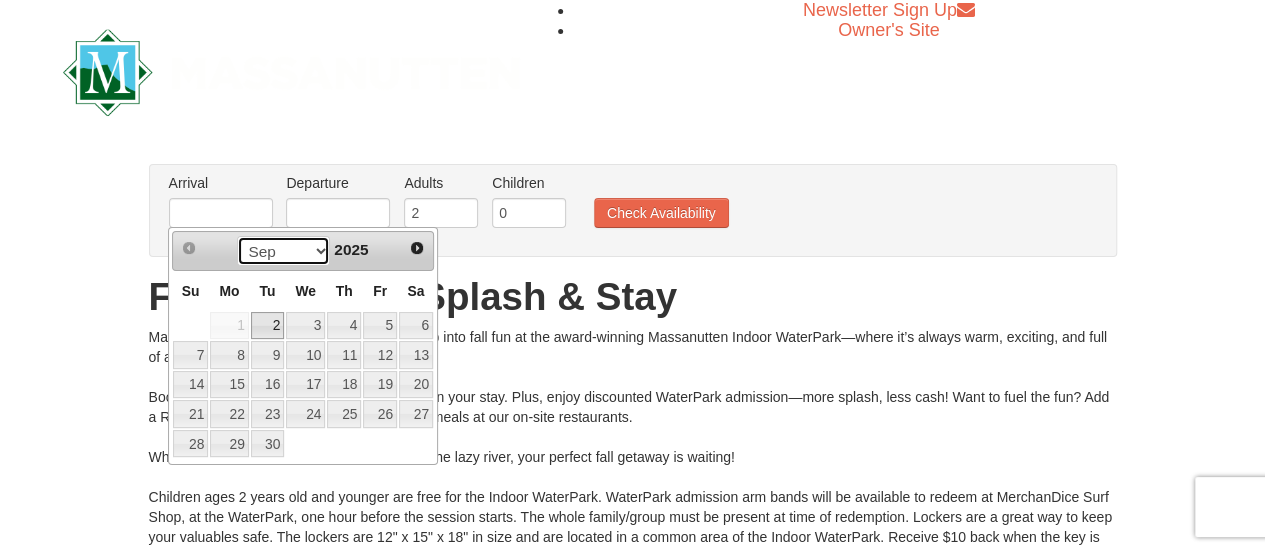 click on "Sep Oct Nov Dec" at bounding box center (283, 251) 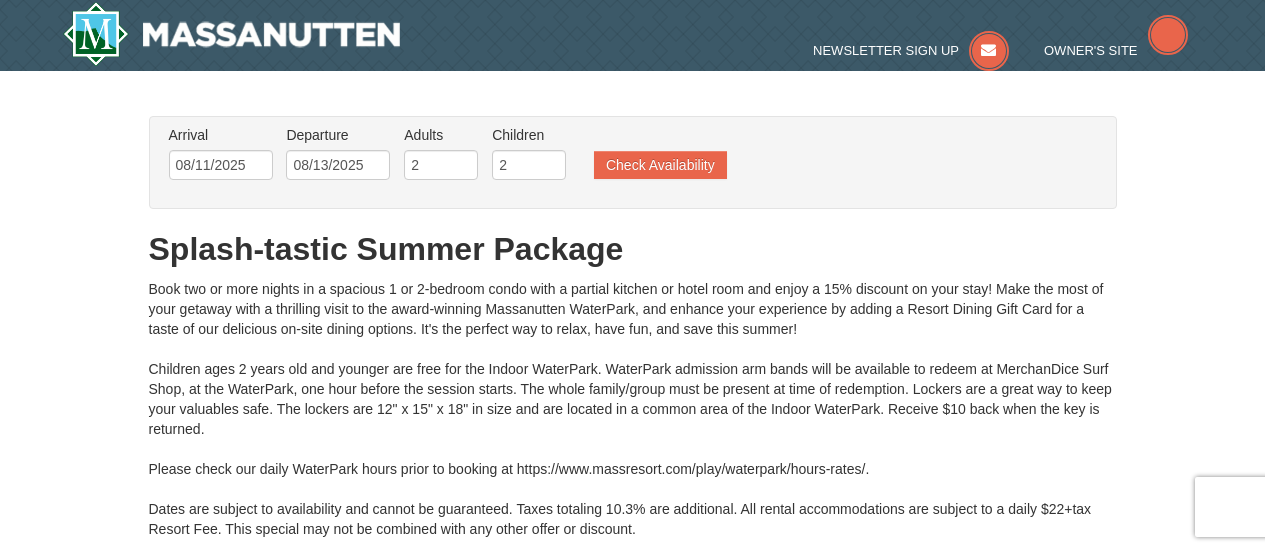 type on "08/11/2025" 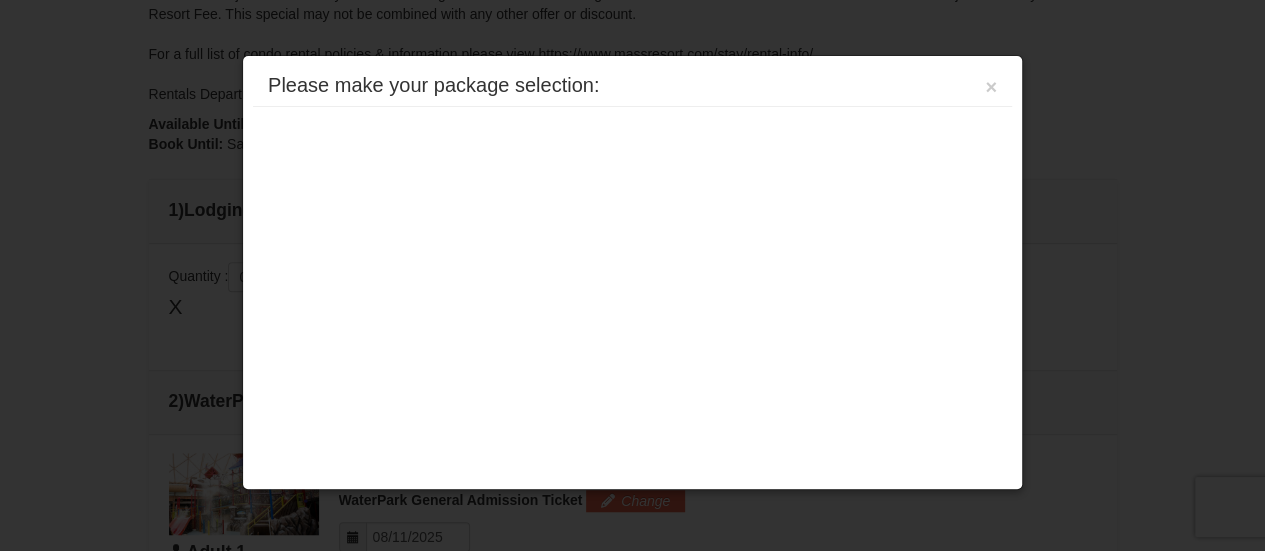 scroll, scrollTop: 0, scrollLeft: 0, axis: both 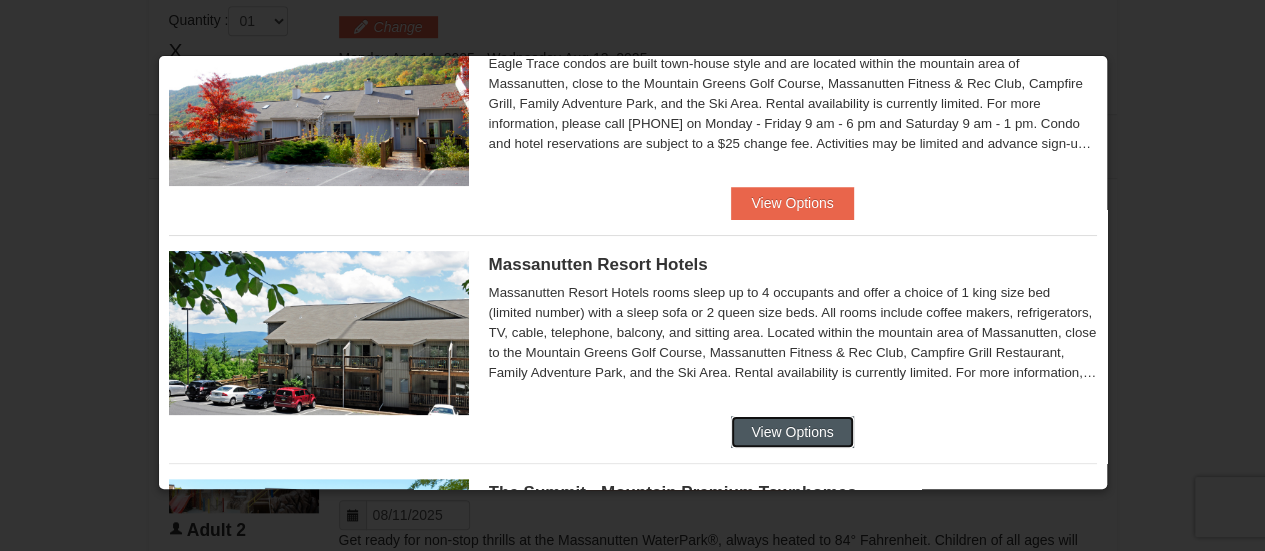 click on "View Options" at bounding box center (792, 432) 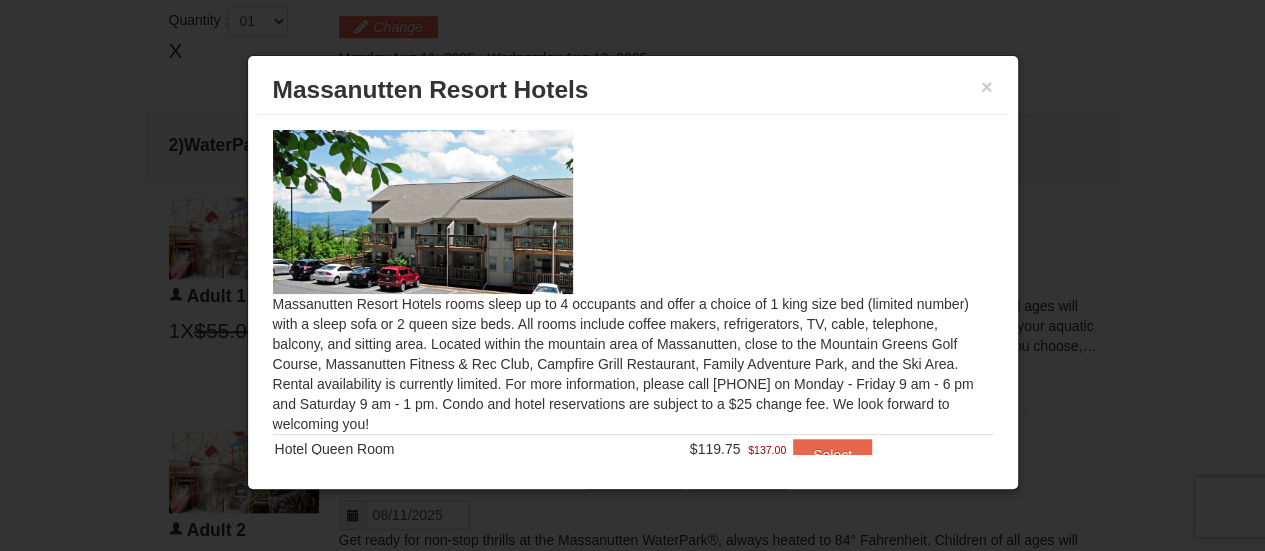 scroll, scrollTop: 55, scrollLeft: 0, axis: vertical 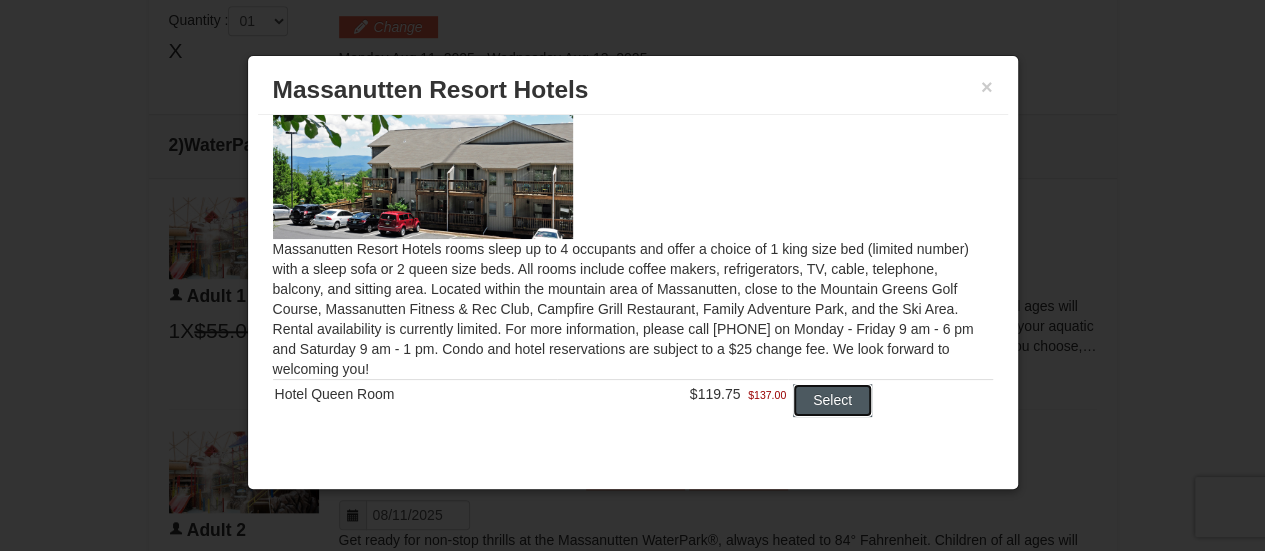 click on "Select" at bounding box center (832, 400) 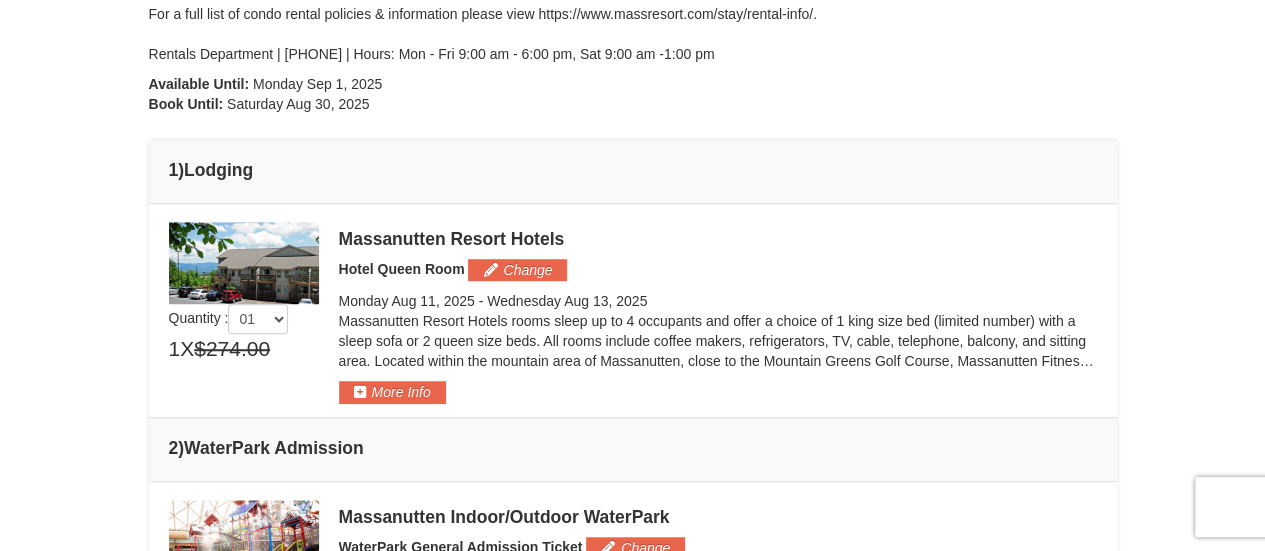 scroll, scrollTop: 552, scrollLeft: 0, axis: vertical 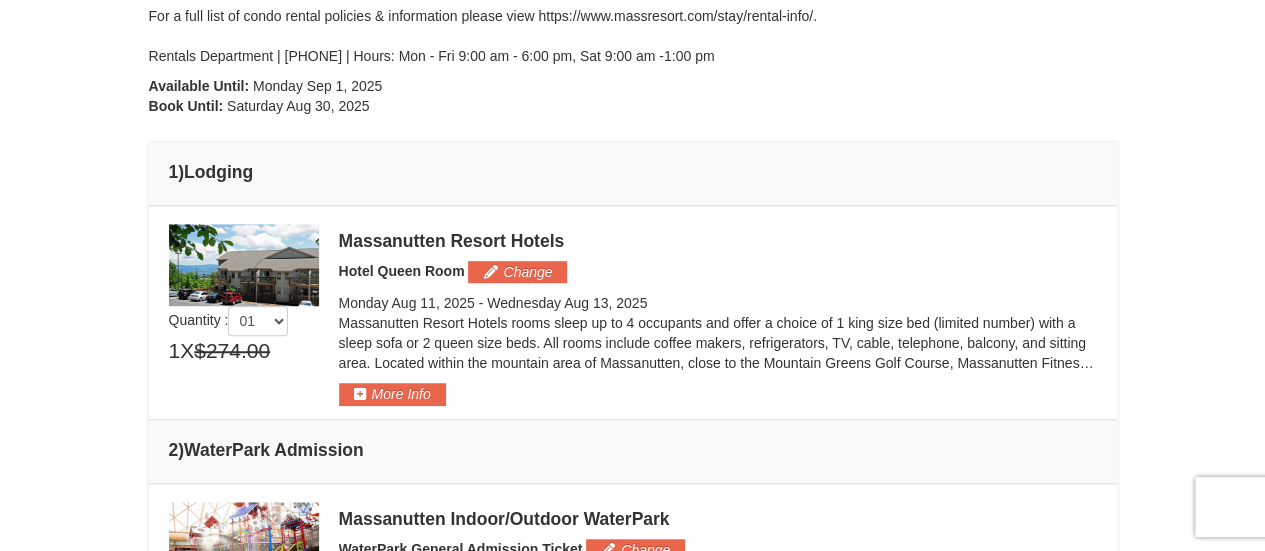 click at bounding box center [244, 265] 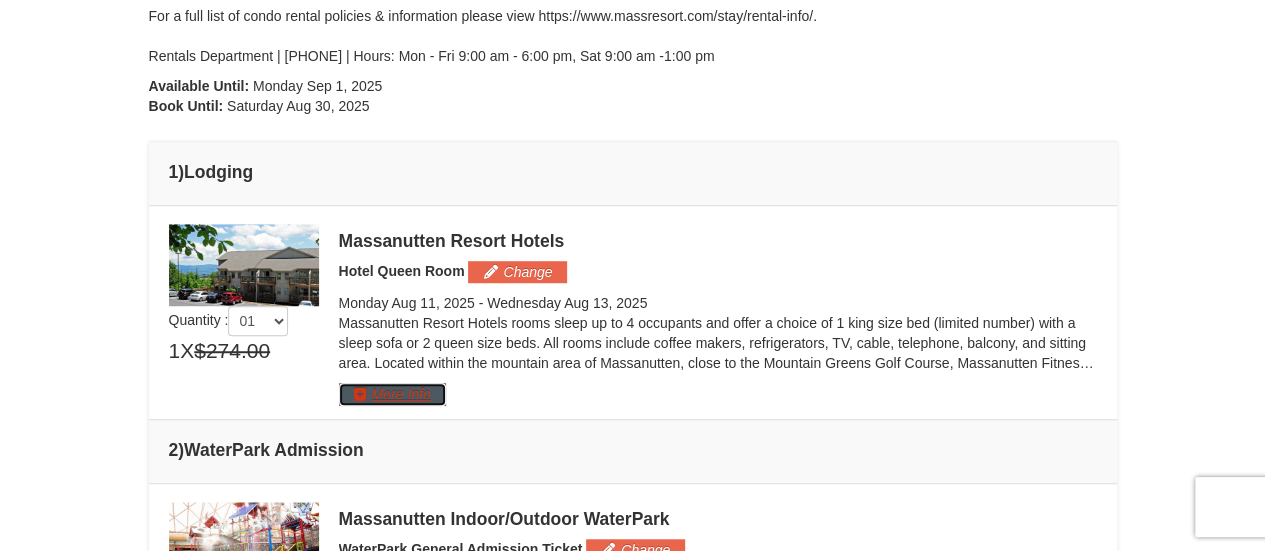 click on "More Info" at bounding box center (392, 394) 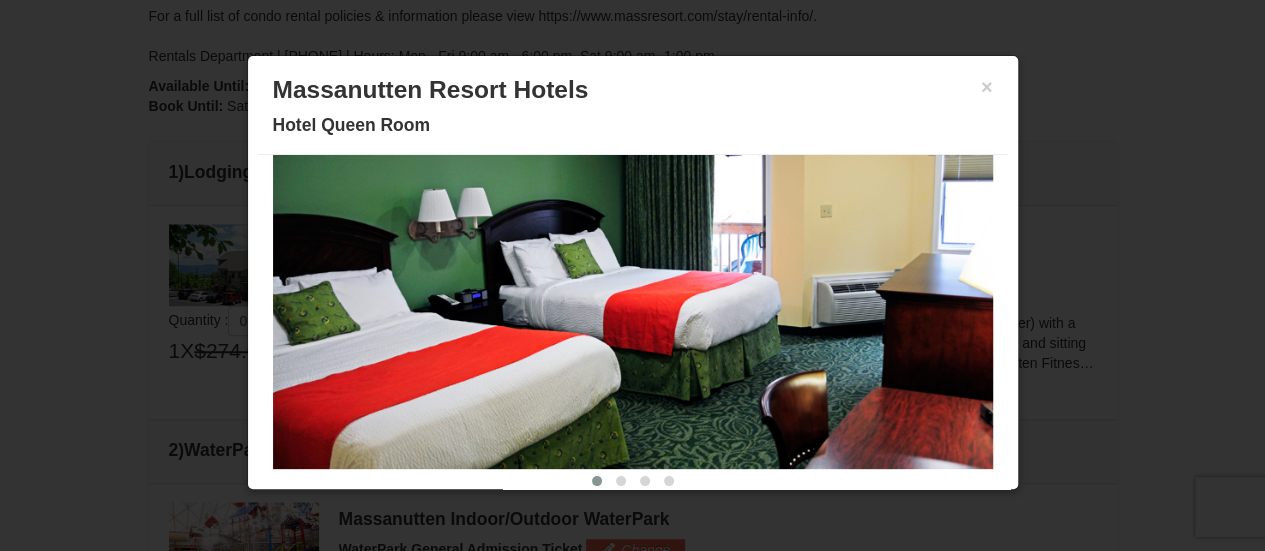 scroll, scrollTop: 162, scrollLeft: 0, axis: vertical 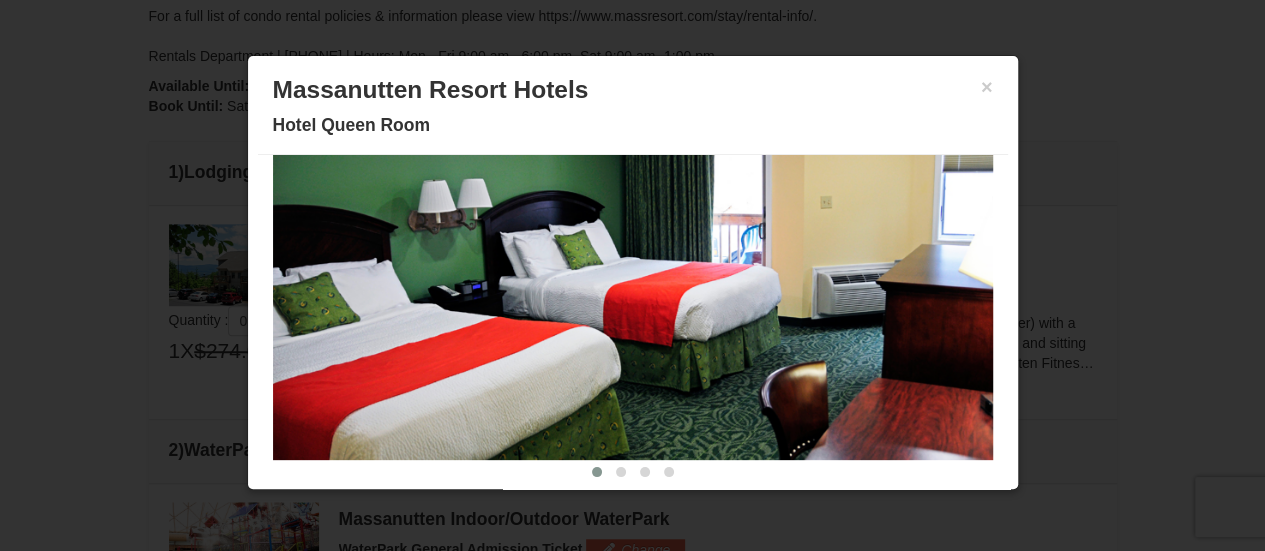 click at bounding box center [633, 263] 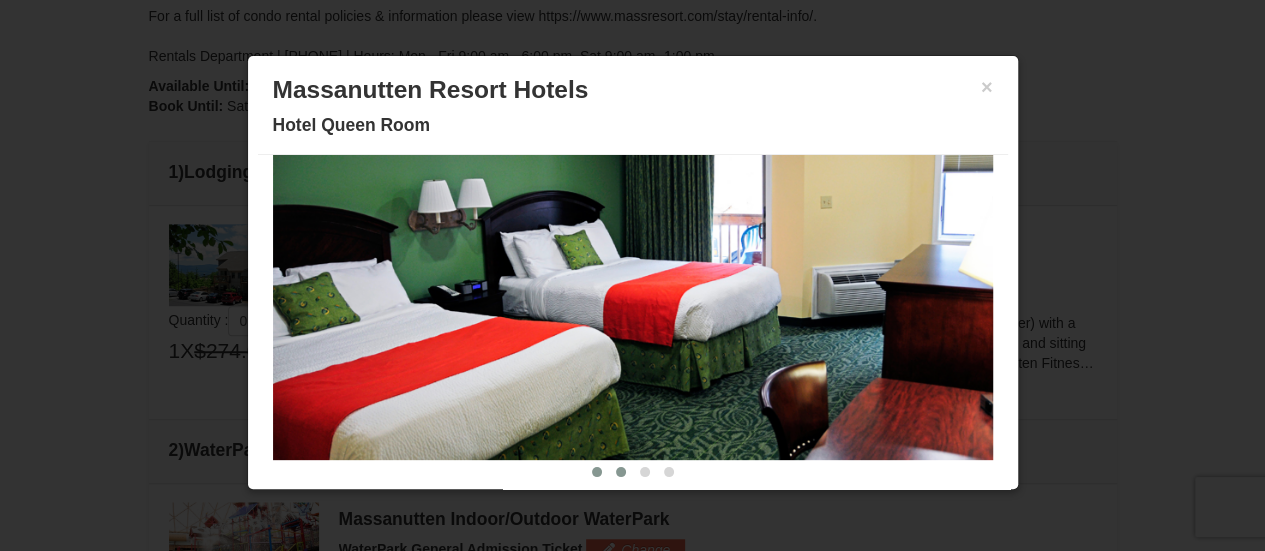 click at bounding box center (621, 472) 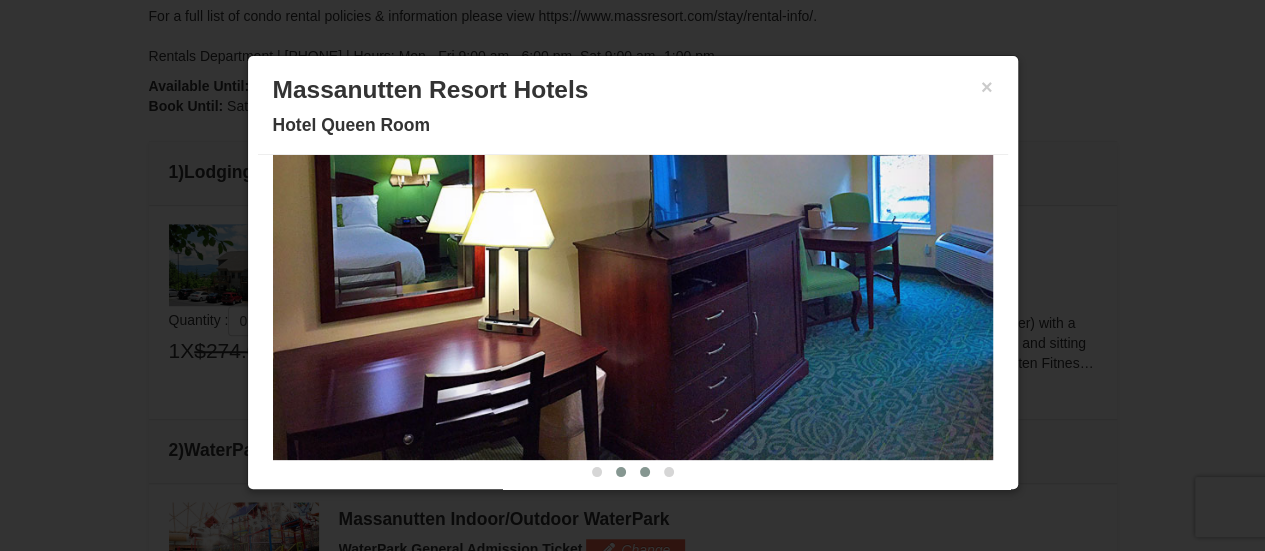 click at bounding box center (645, 472) 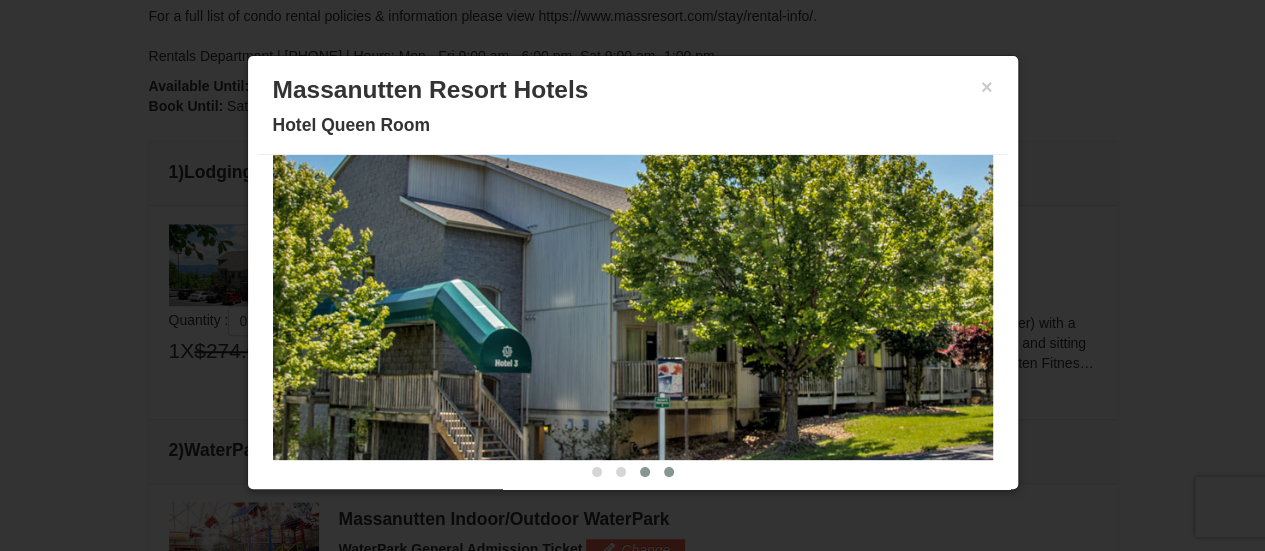 click at bounding box center [669, 472] 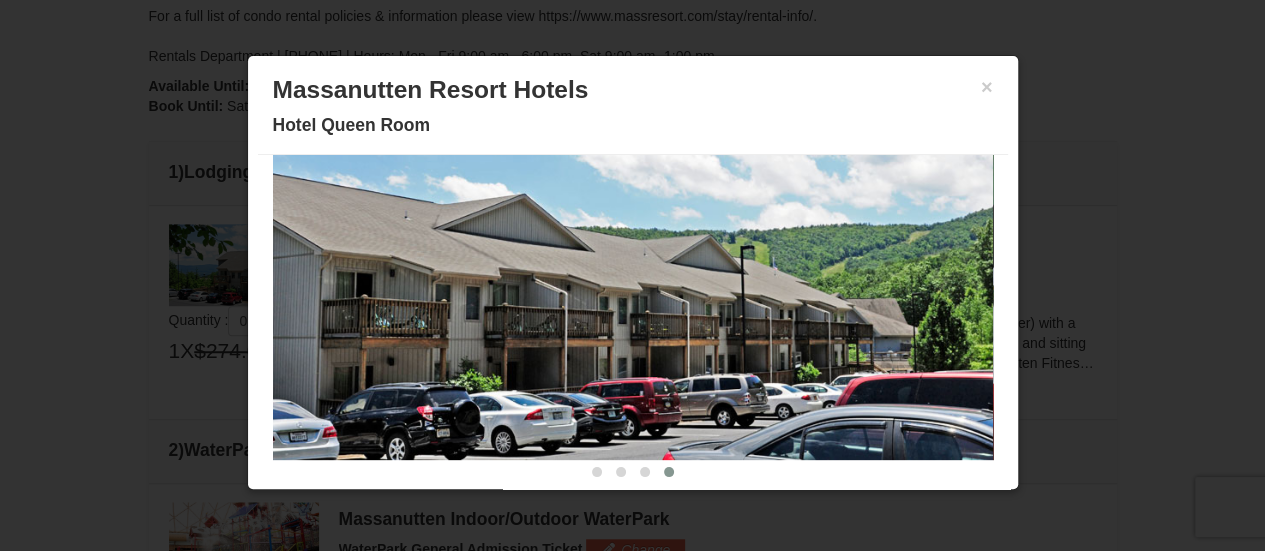 scroll, scrollTop: 0, scrollLeft: 0, axis: both 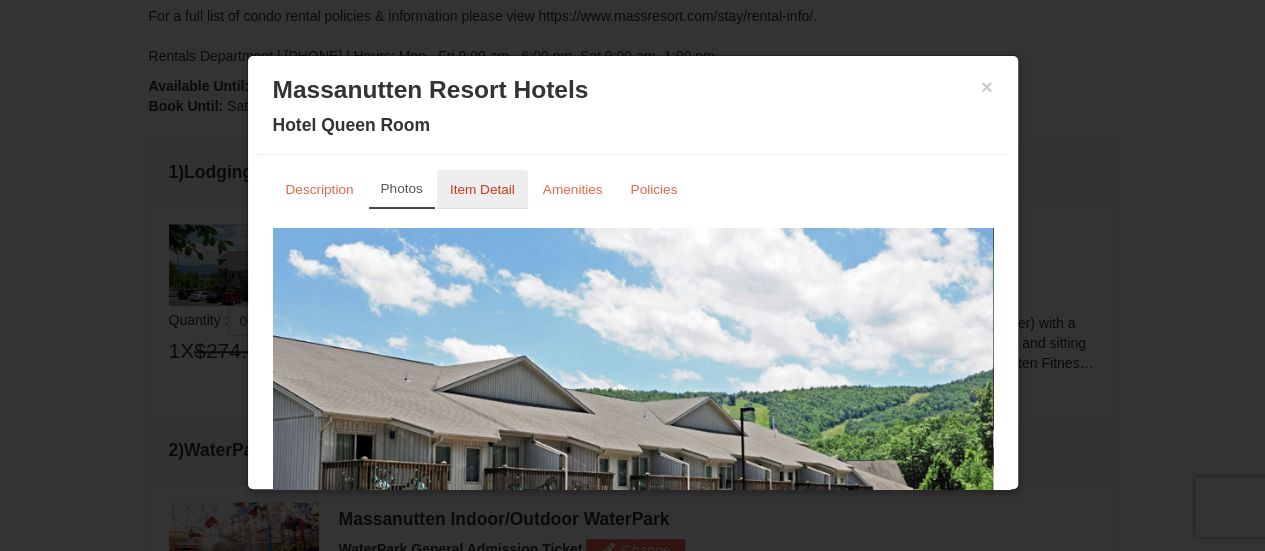 click on "Item Detail" at bounding box center (482, 189) 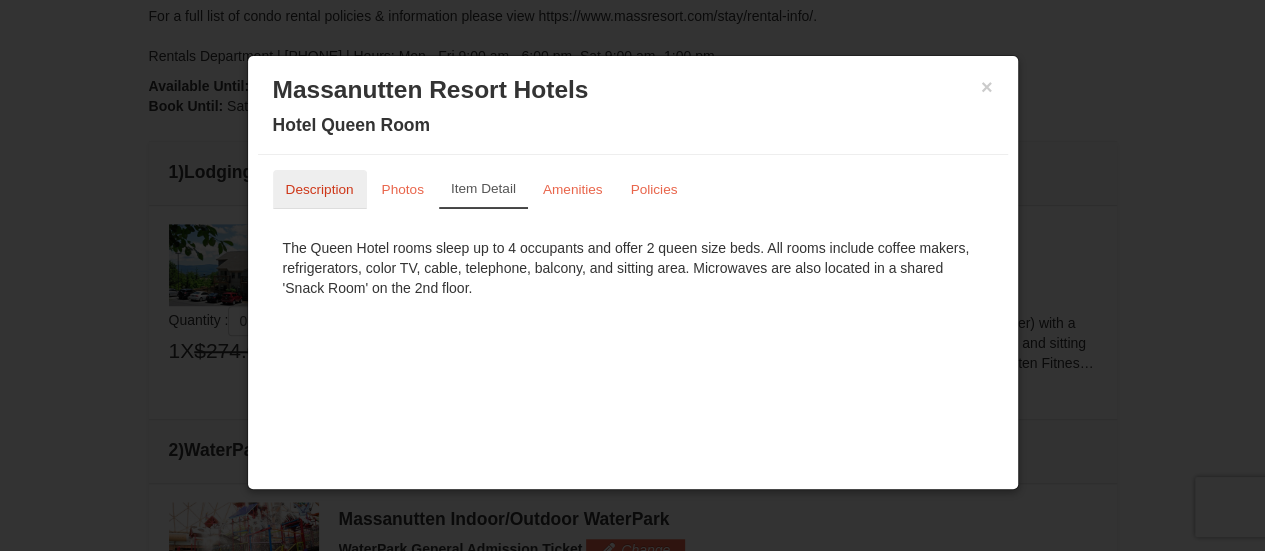 click on "Description" at bounding box center [320, 189] 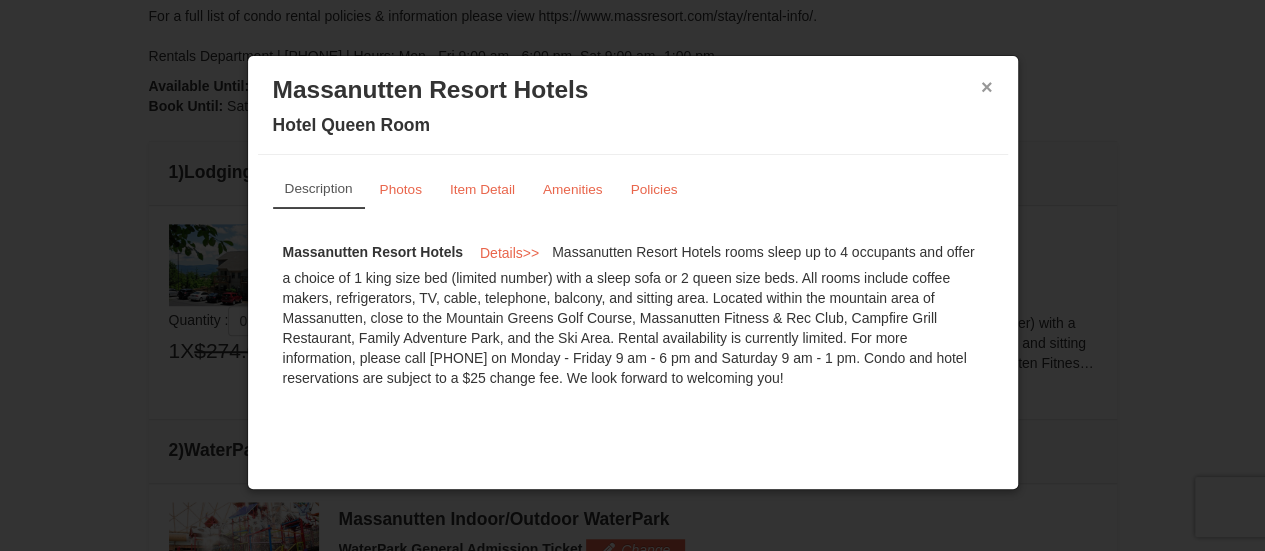 click on "×" at bounding box center [987, 87] 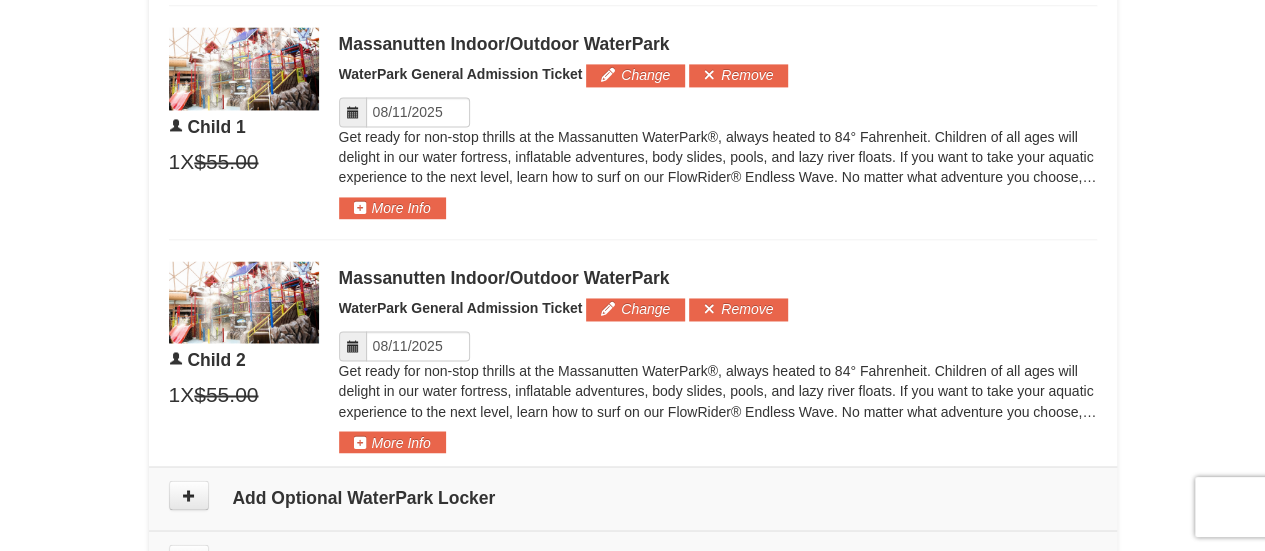 scroll, scrollTop: 1495, scrollLeft: 0, axis: vertical 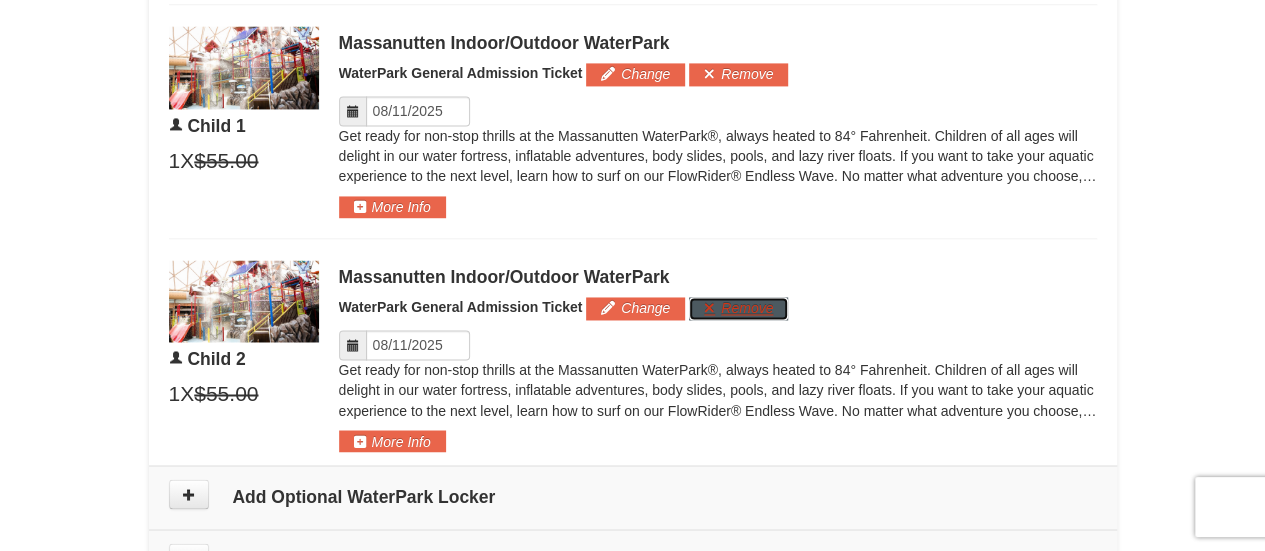 click on "Remove" at bounding box center [738, 308] 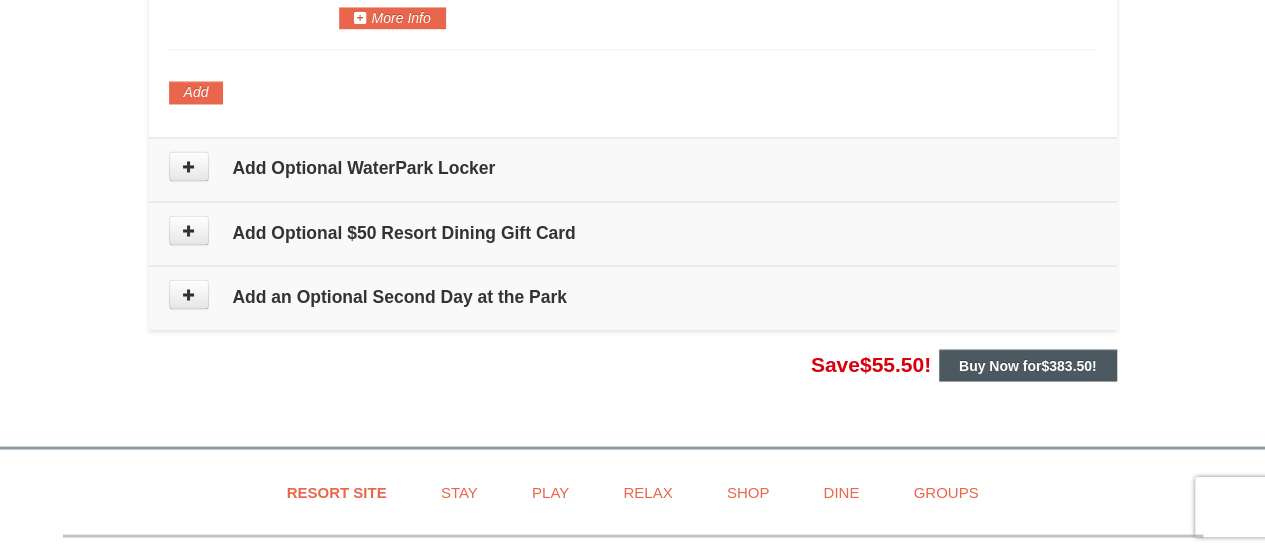 scroll, scrollTop: 1689, scrollLeft: 0, axis: vertical 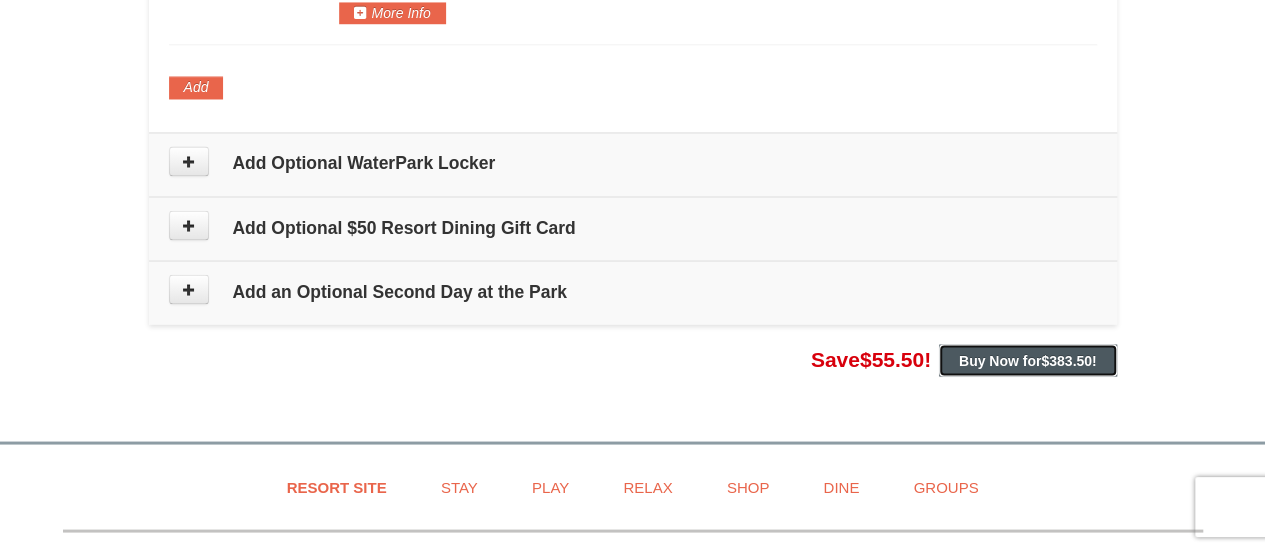 click on "Buy Now for
$383.50 !" at bounding box center (1028, 360) 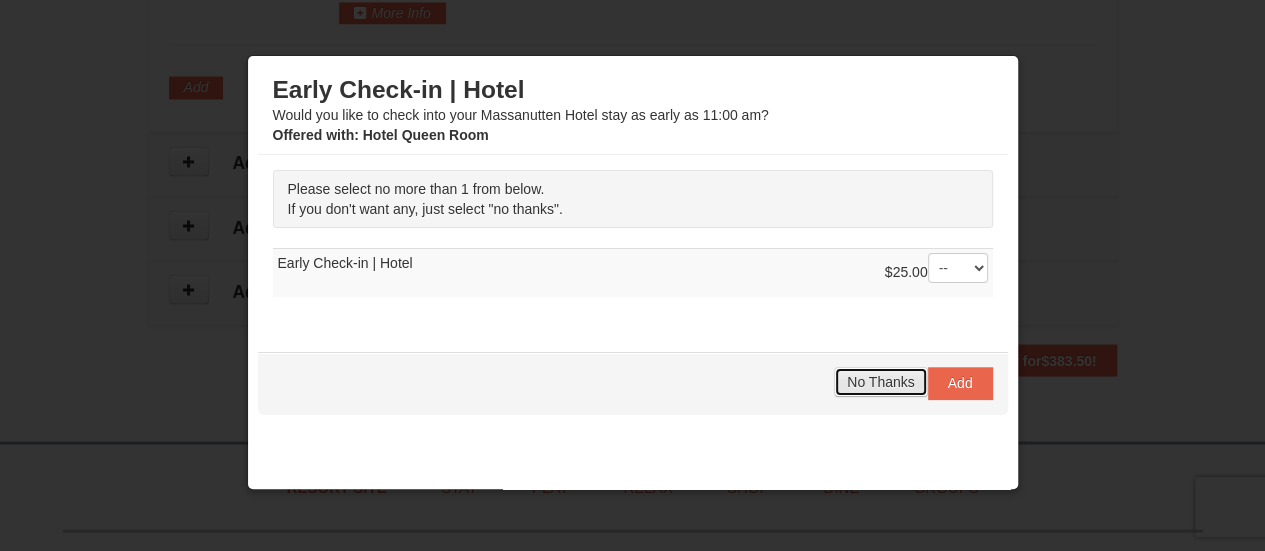click on "No Thanks" at bounding box center [880, 382] 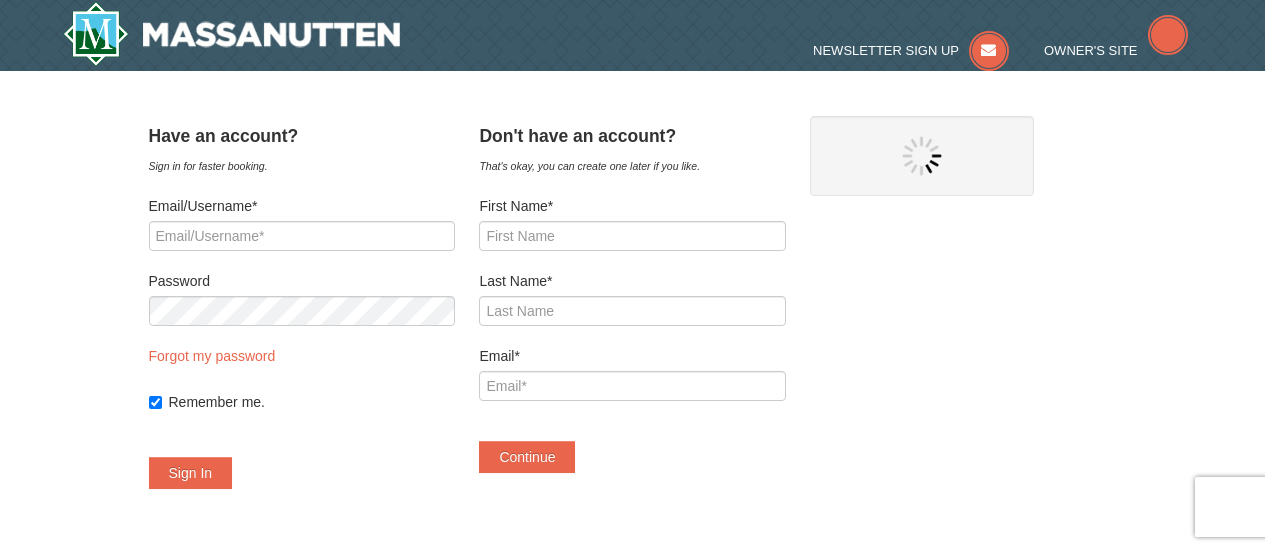 scroll, scrollTop: 0, scrollLeft: 0, axis: both 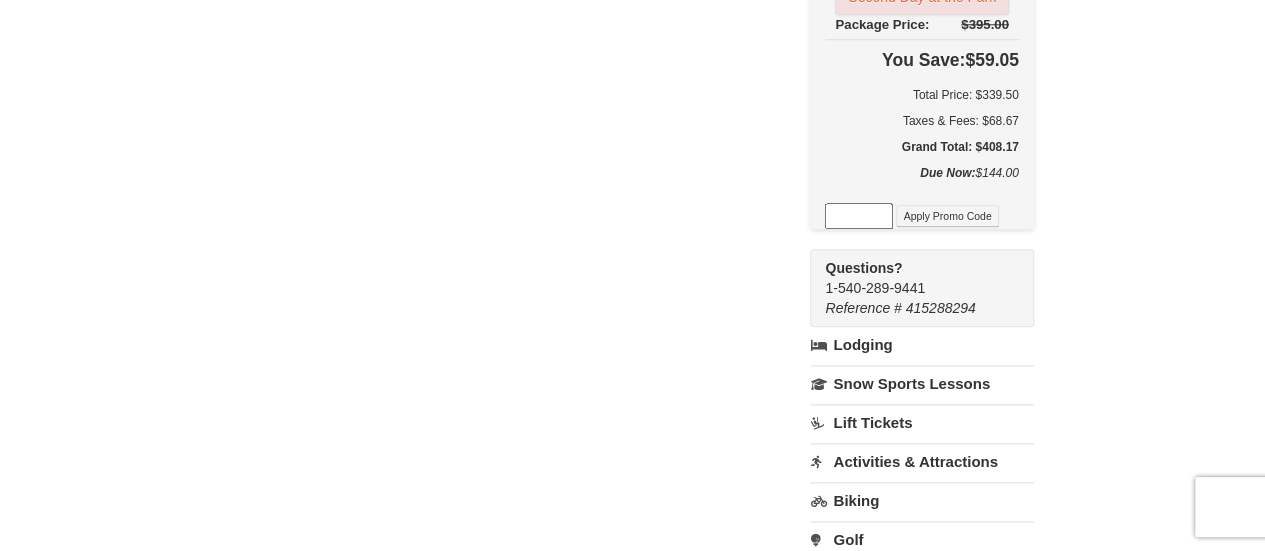 click on "Lodging" at bounding box center (921, 345) 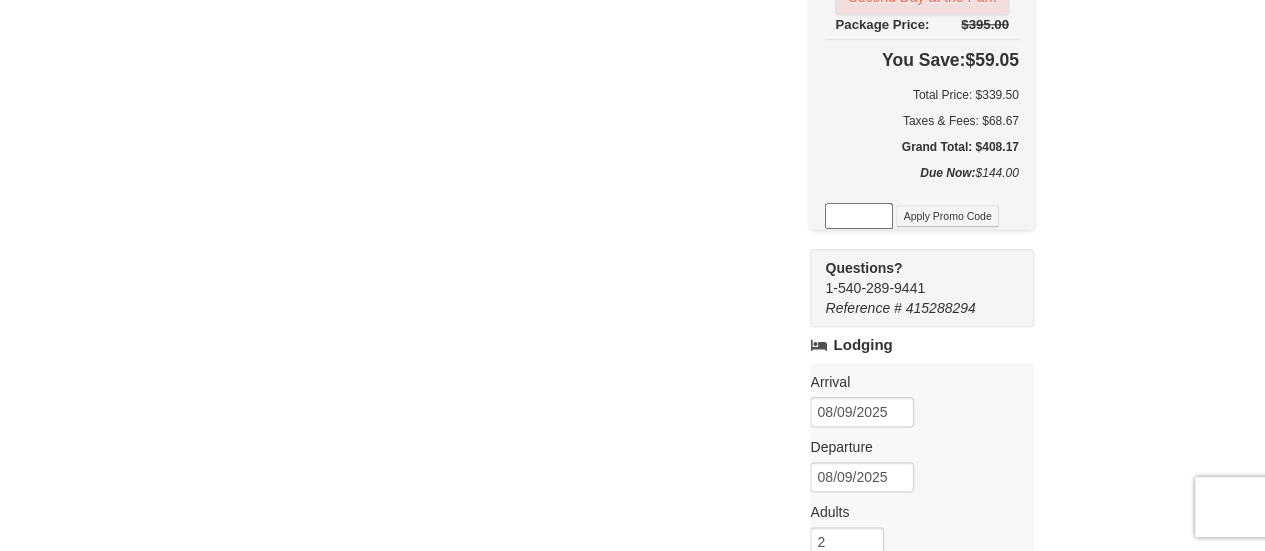 click on "Lodging" at bounding box center [921, 345] 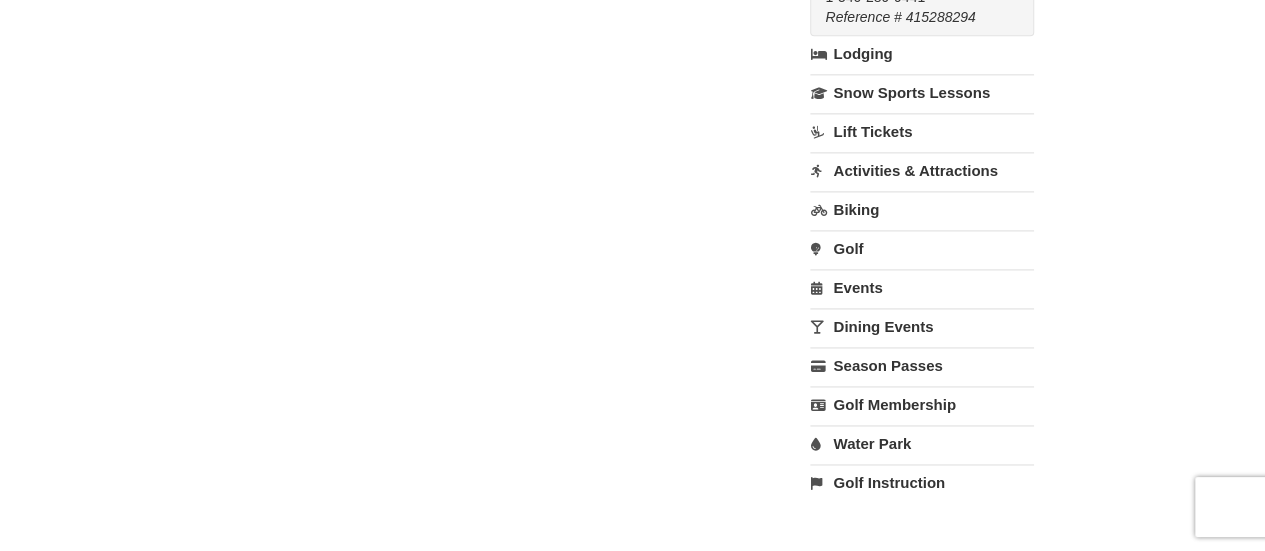scroll, scrollTop: 1316, scrollLeft: 0, axis: vertical 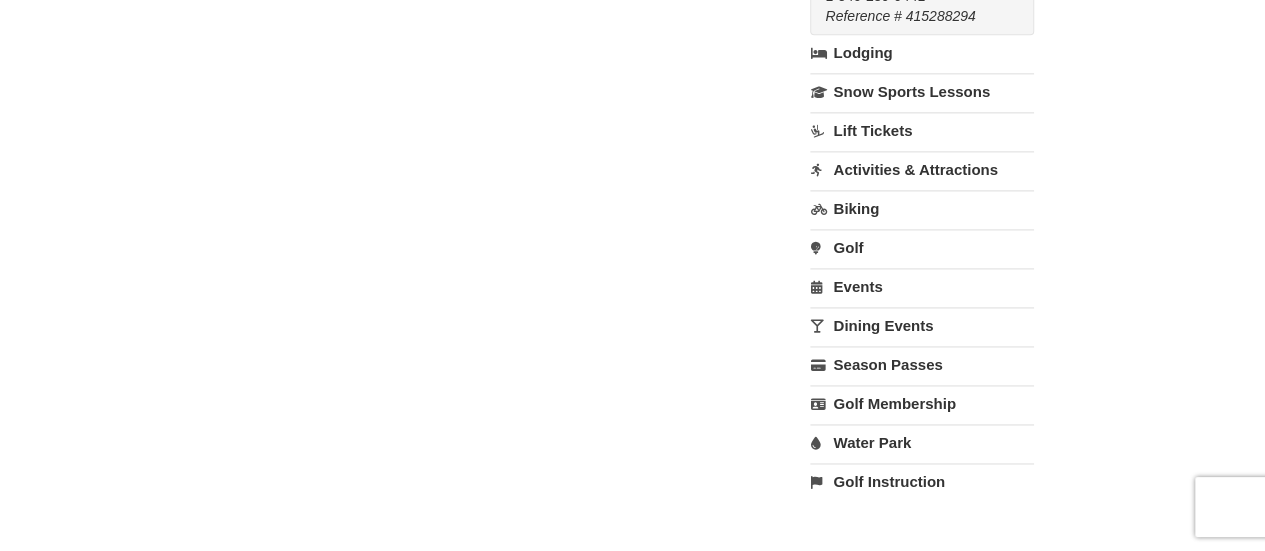 click on "Activities & Attractions" at bounding box center (921, 169) 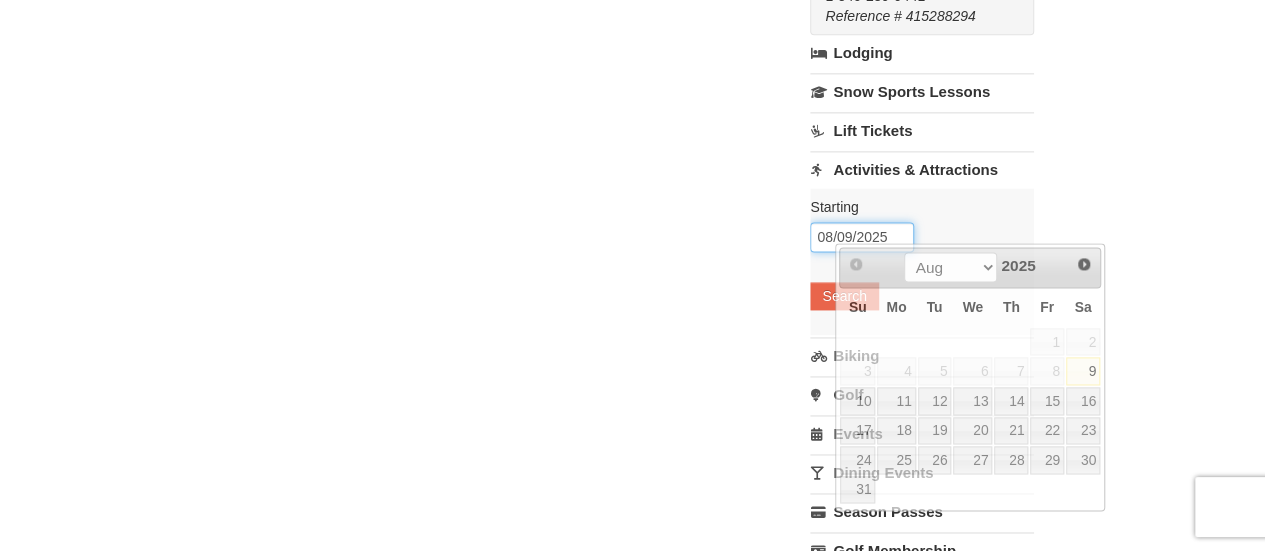 click on "08/09/2025" at bounding box center [862, 237] 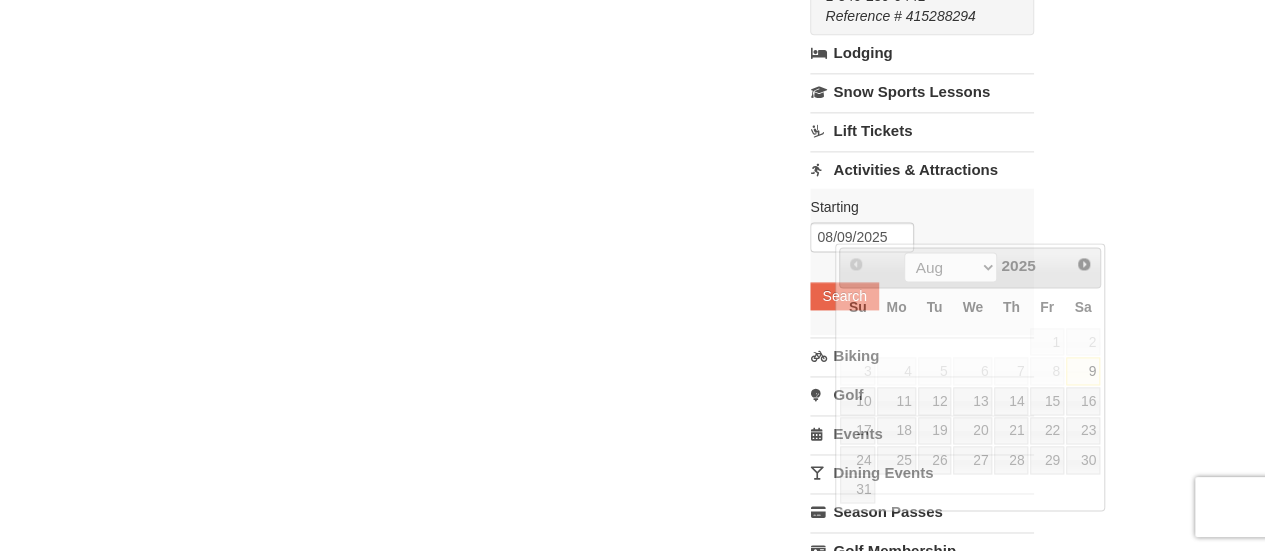 click on "×
Have an account?
Sign in for faster booking.
Email/Username*
Password
Forgot my password
Remember me." at bounding box center (633, -267) 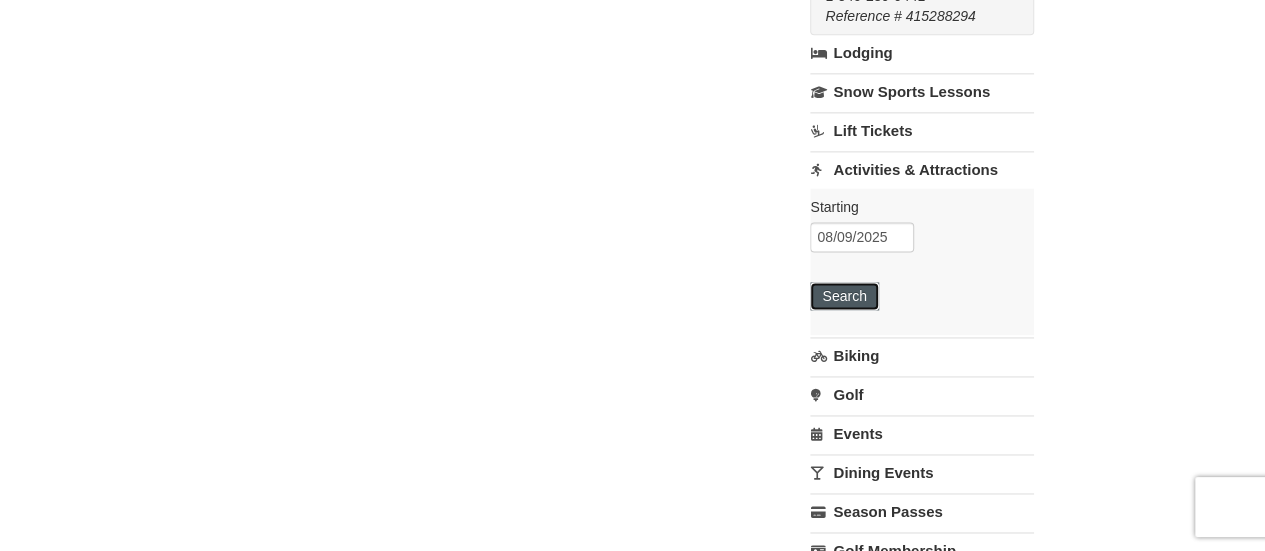 click on "Search" at bounding box center [844, 296] 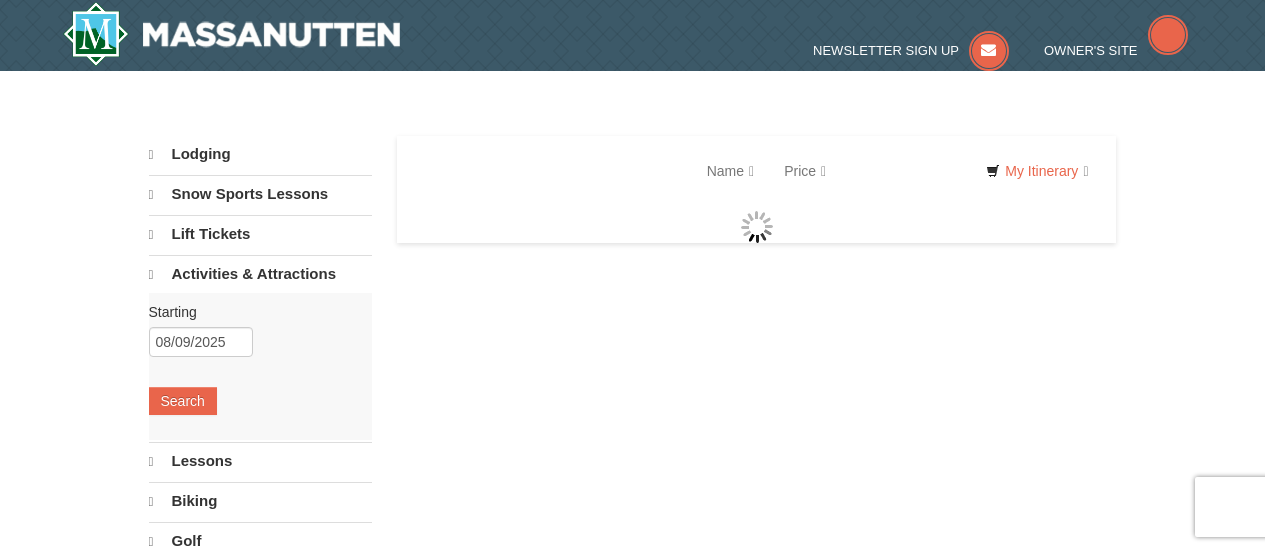scroll, scrollTop: 0, scrollLeft: 0, axis: both 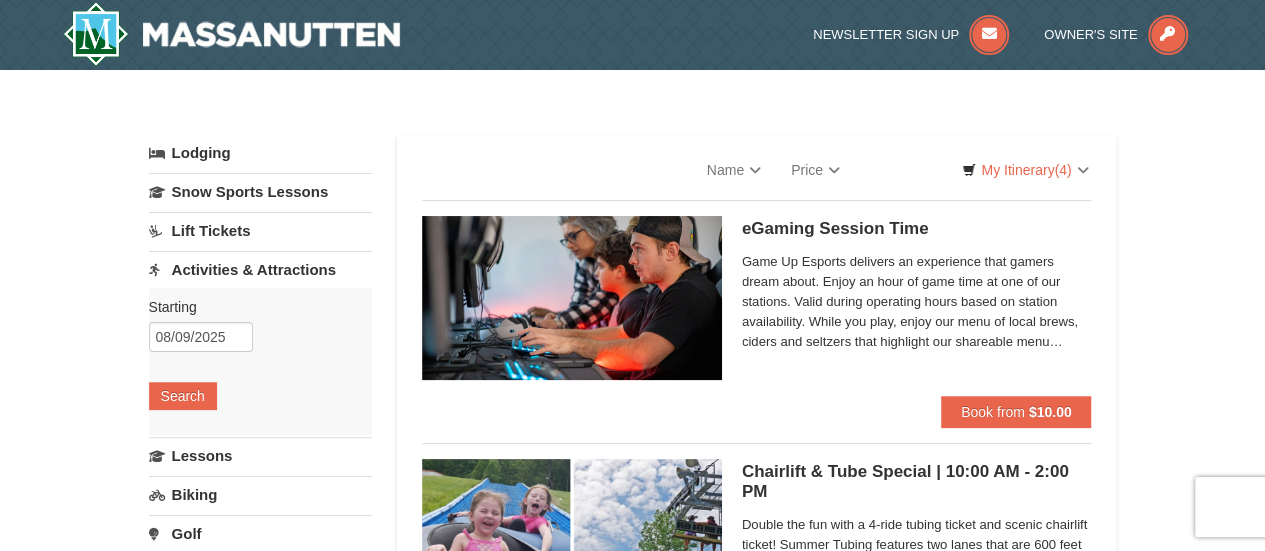select on "8" 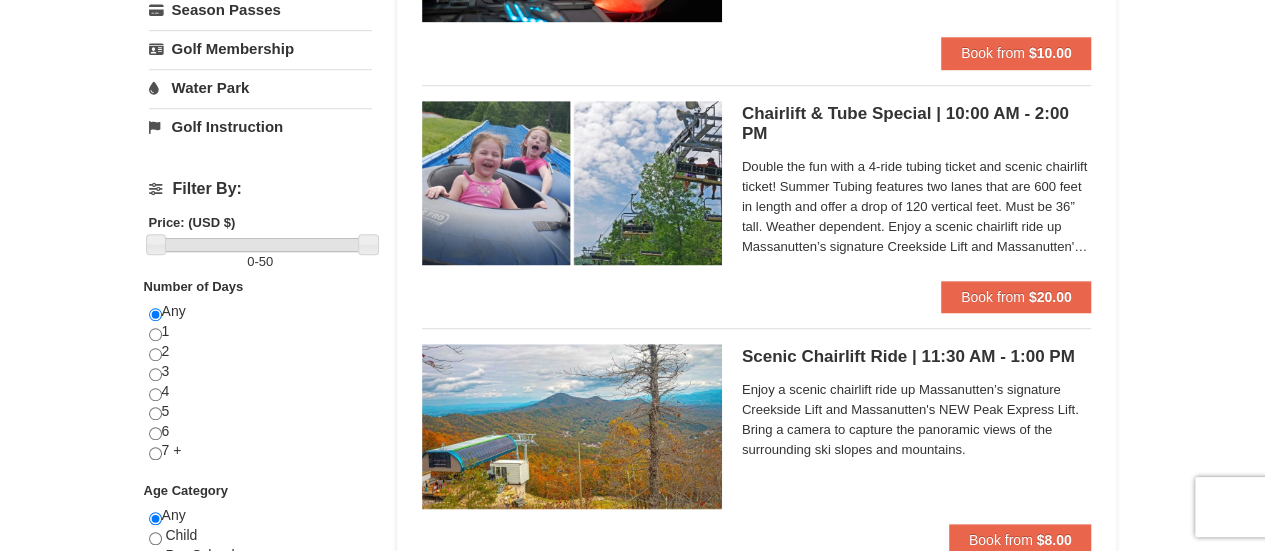 scroll, scrollTop: 594, scrollLeft: 0, axis: vertical 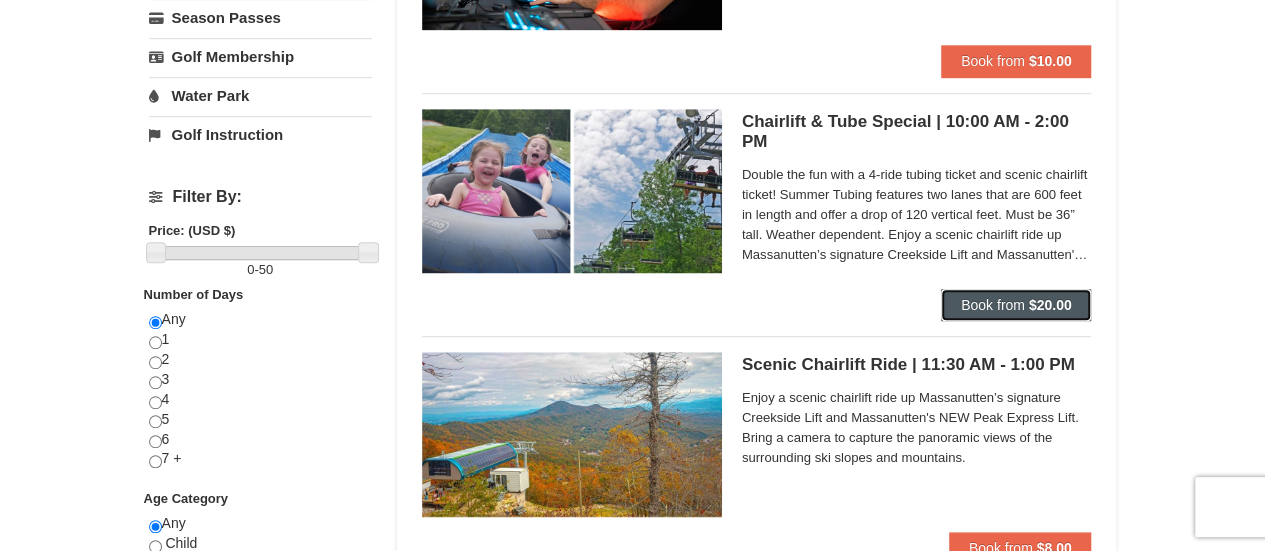 click on "Book from   $20.00" at bounding box center (1016, 305) 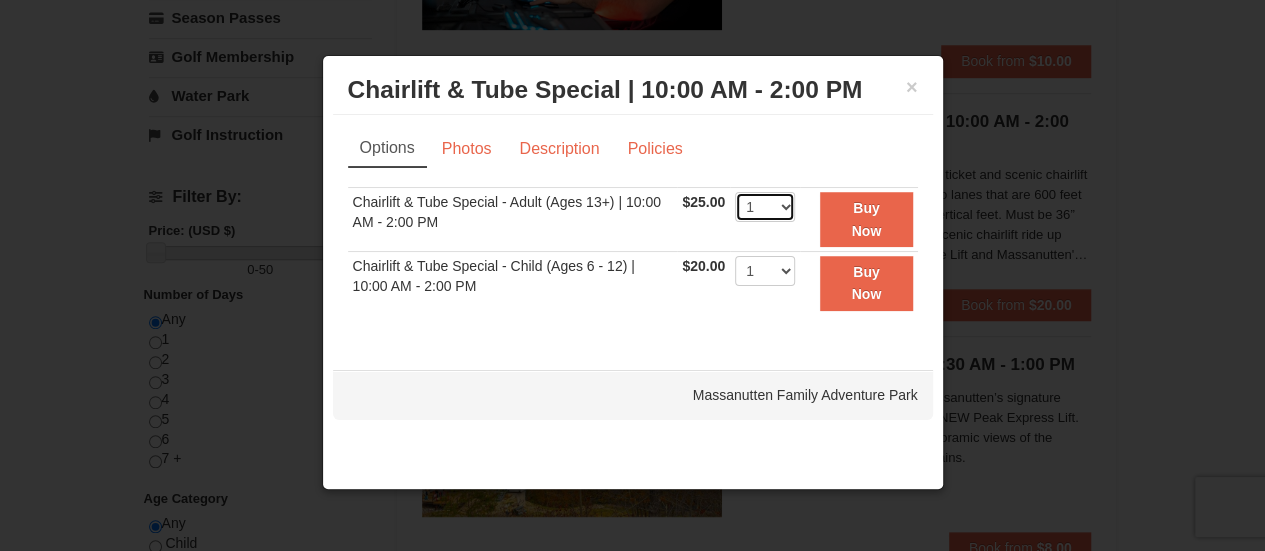 click on "1
2
3
4
5
6
7
8
9
10
11
12
13
14
15
16
17
18
19
20
21 22" at bounding box center (765, 207) 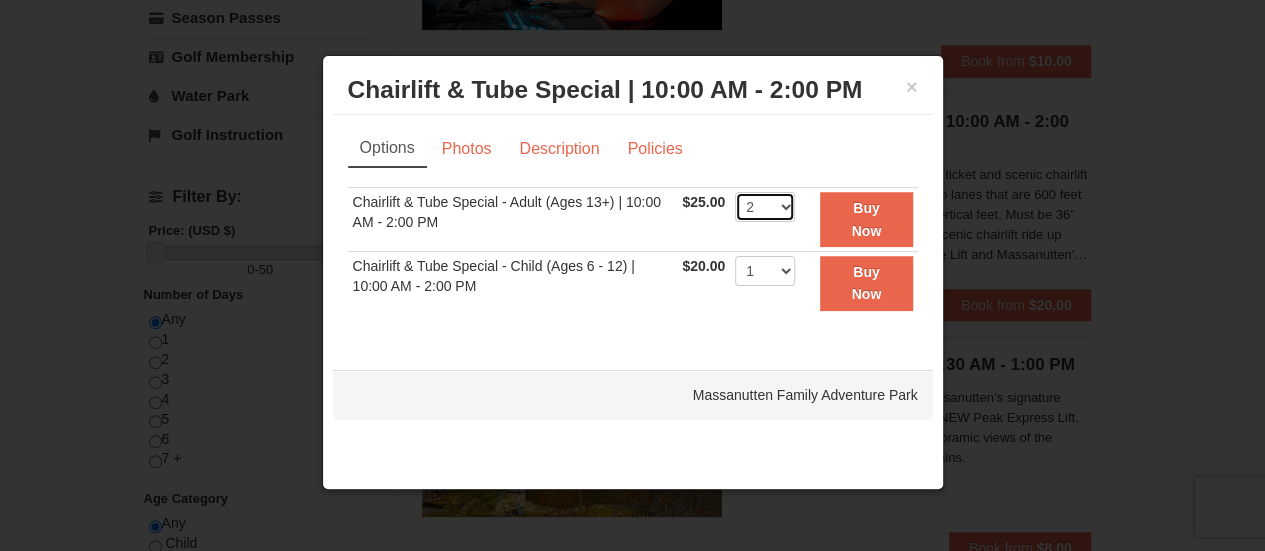 click on "1
2
3
4
5
6
7
8
9
10
11
12
13
14
15
16
17
18
19
20
21 22" at bounding box center (765, 207) 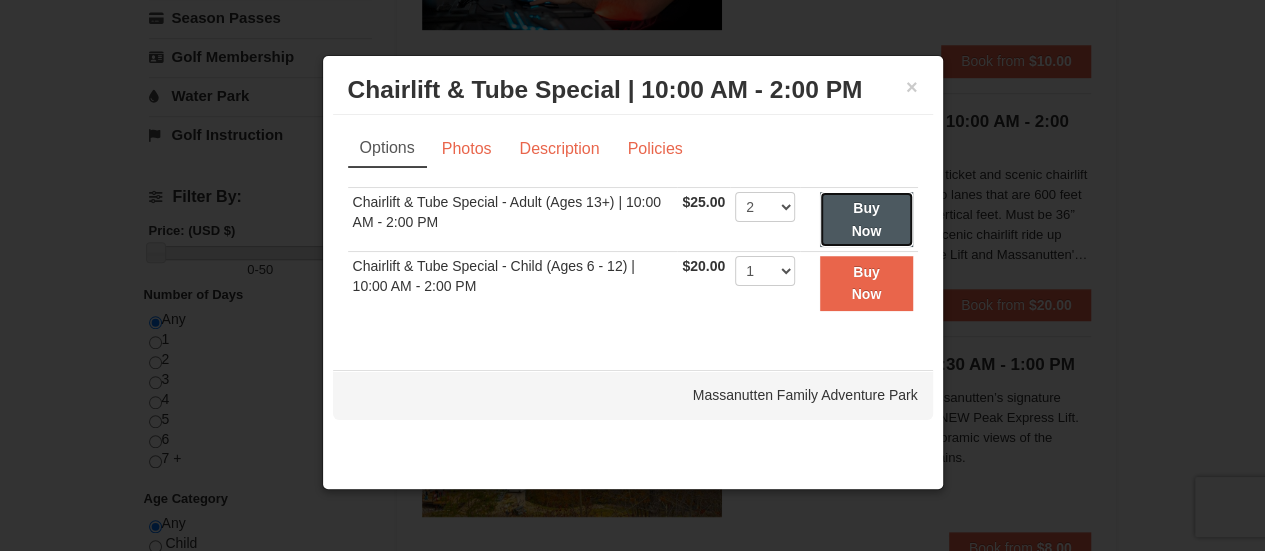 click on "Buy Now" at bounding box center (867, 219) 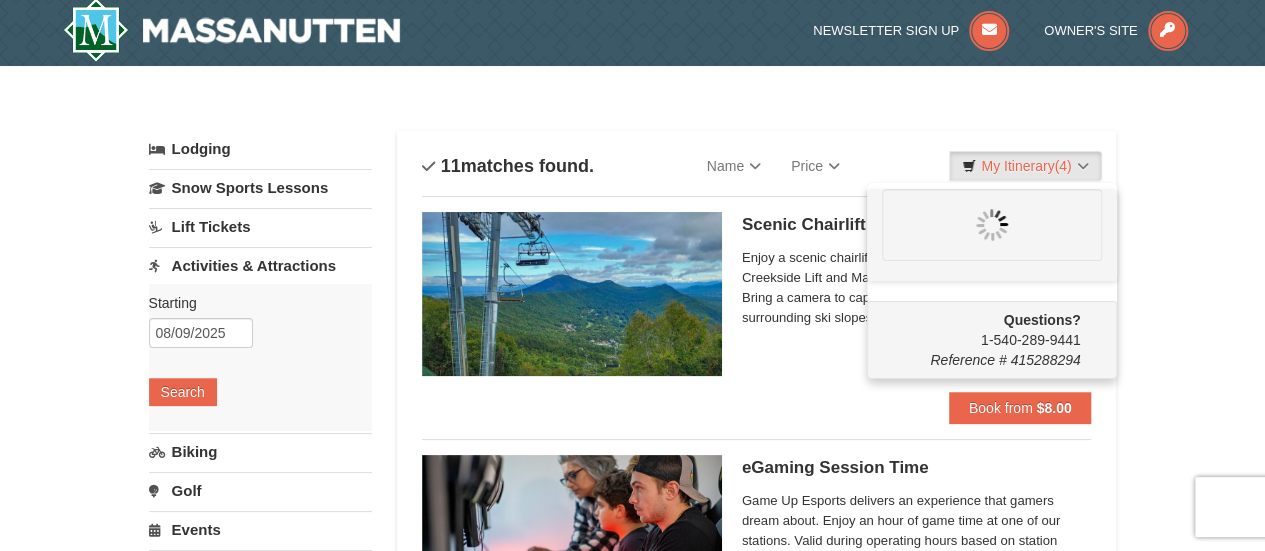 scroll, scrollTop: 6, scrollLeft: 0, axis: vertical 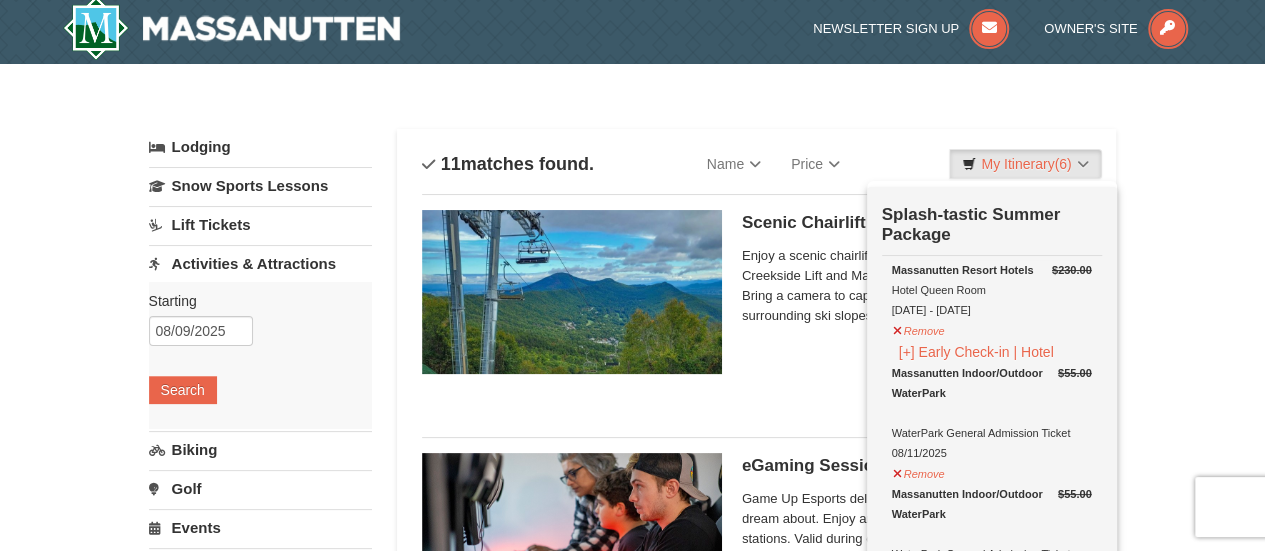 click on "×
Categories
List
Filter
My Itinerary (6)
Check Out Now
Splash-tastic Summer Package
$230.00
Remove" at bounding box center [632, 1495] 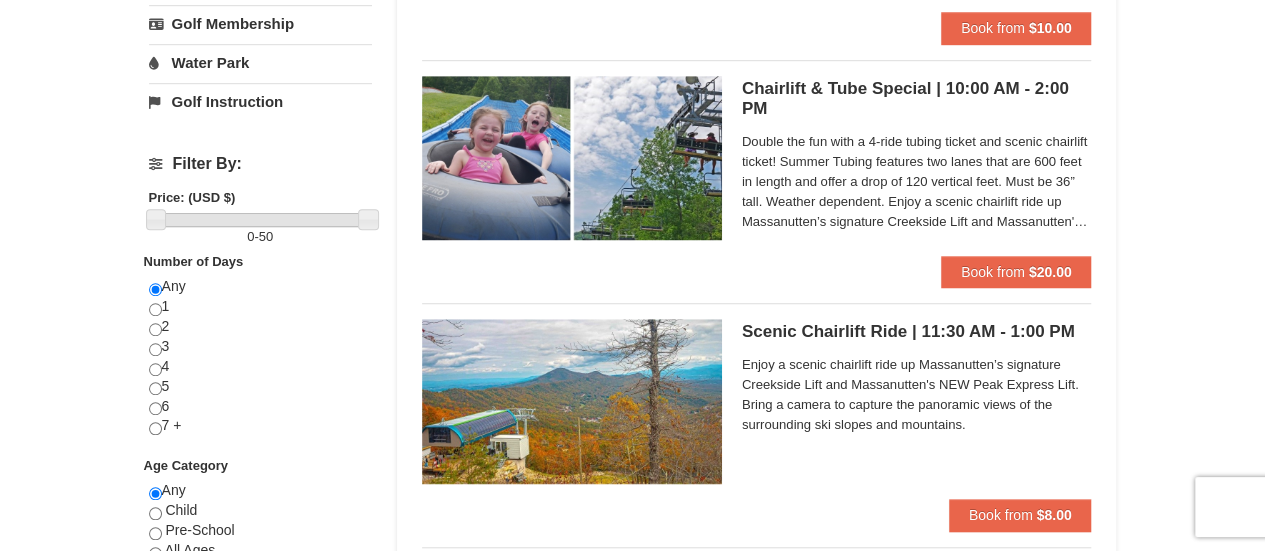 scroll, scrollTop: 630, scrollLeft: 0, axis: vertical 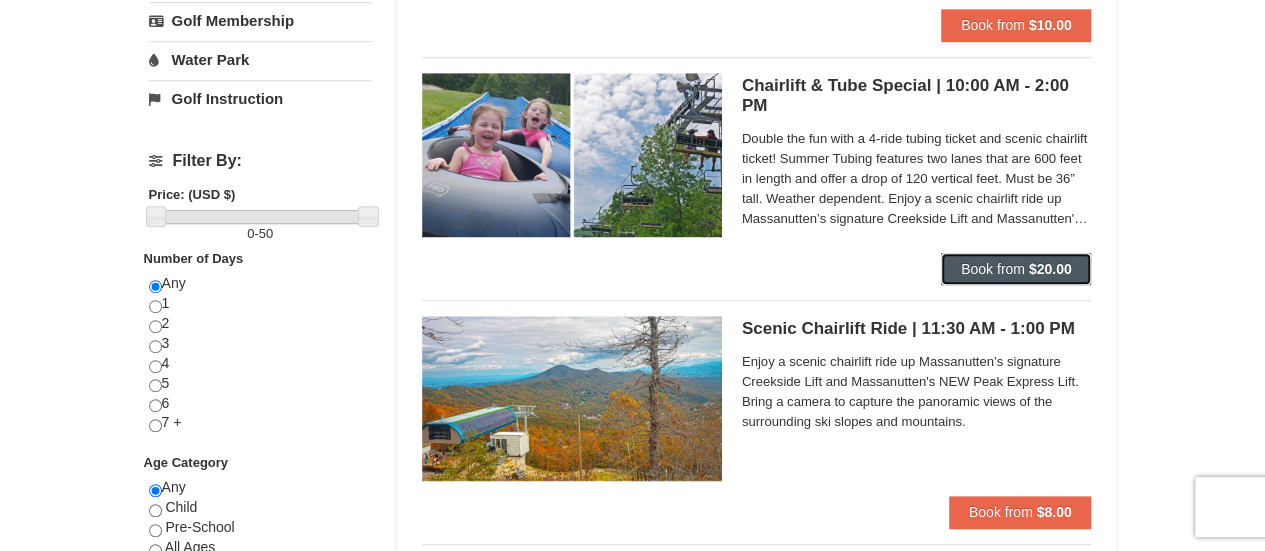 click on "$20.00" at bounding box center (1050, 269) 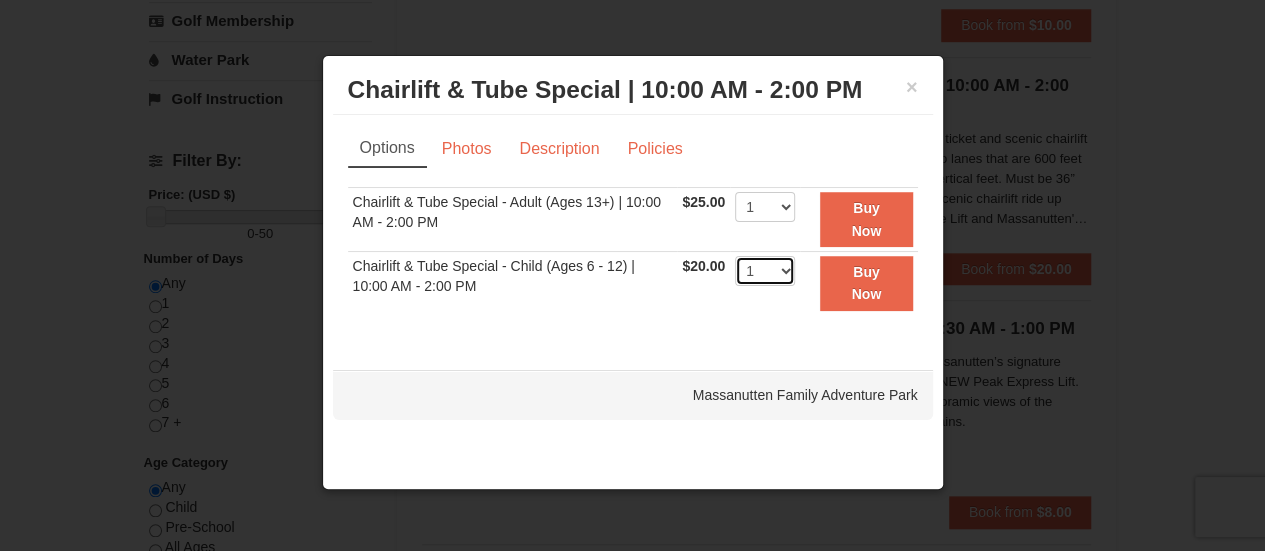 click on "1
2
3
4
5
6
7
8
9
10
11
12
13
14
15
16
17
18
19
20
21 22" at bounding box center [765, 271] 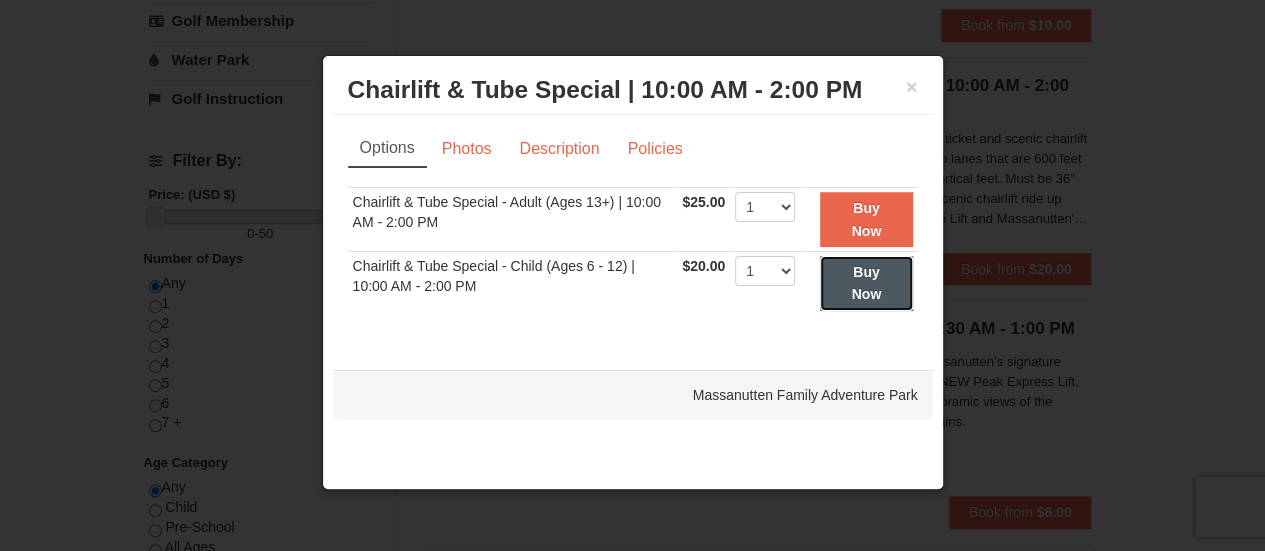 click on "Buy Now" at bounding box center (866, 283) 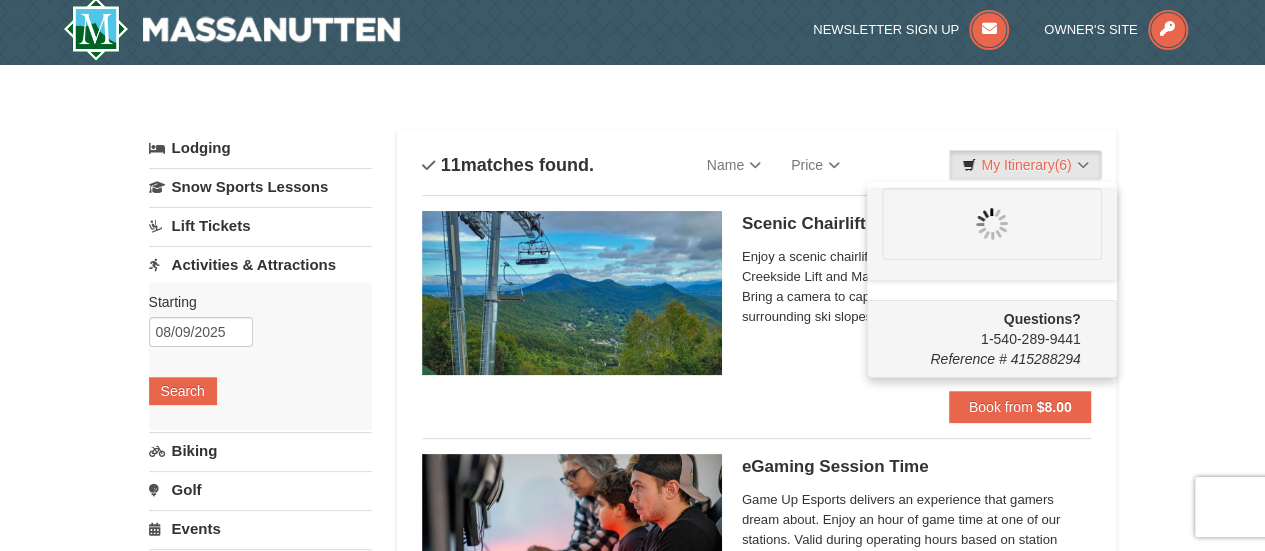 scroll, scrollTop: 6, scrollLeft: 0, axis: vertical 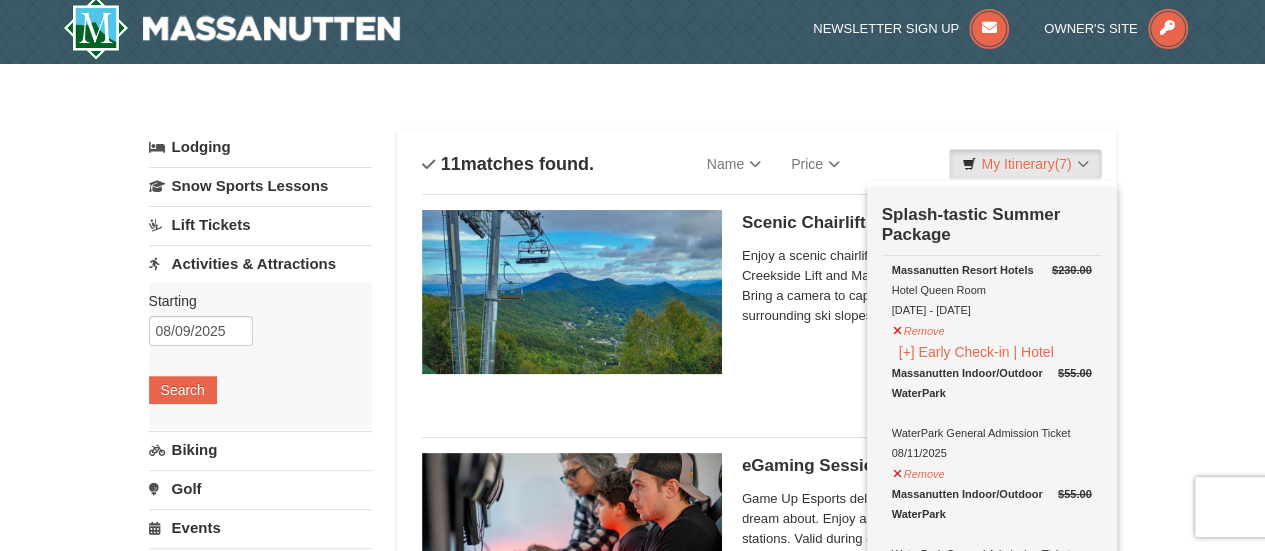 click on "×
Categories
List
Filter
My Itinerary (7)
Check Out Now
Splash-tastic Summer Package
$230.00
Remove" at bounding box center (632, 1495) 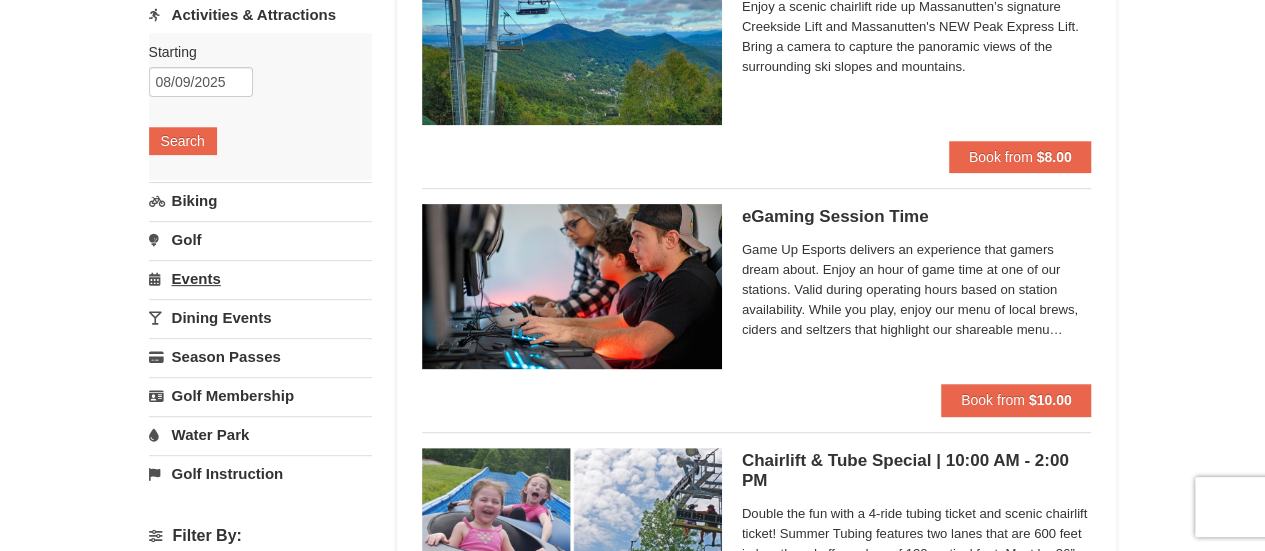 scroll, scrollTop: 256, scrollLeft: 0, axis: vertical 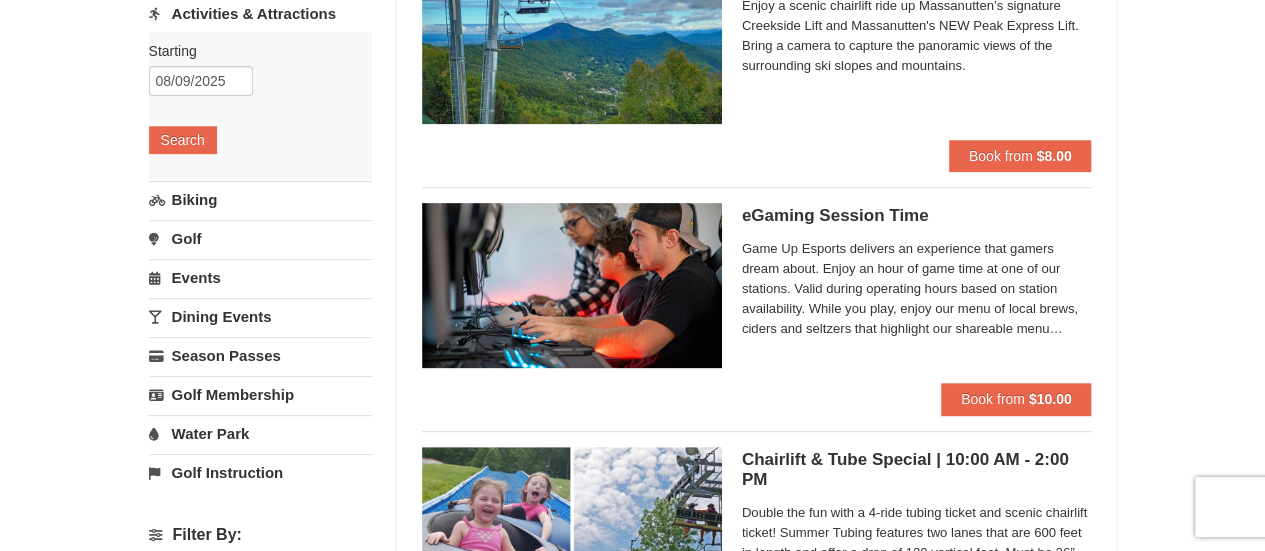click on "Events" at bounding box center [260, 277] 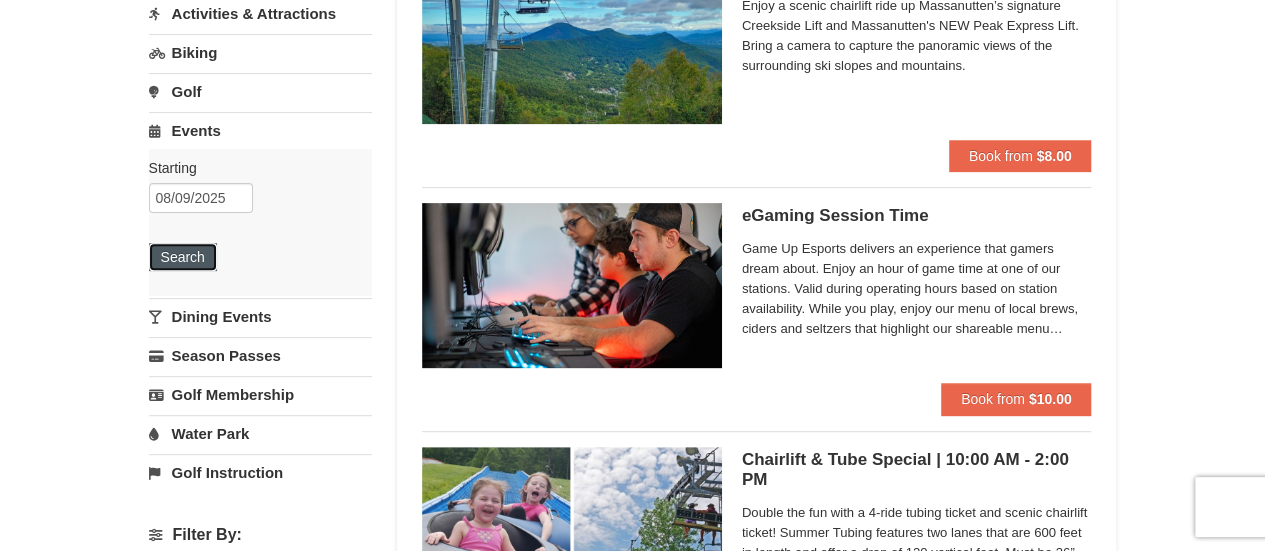 click on "Search" at bounding box center (183, 257) 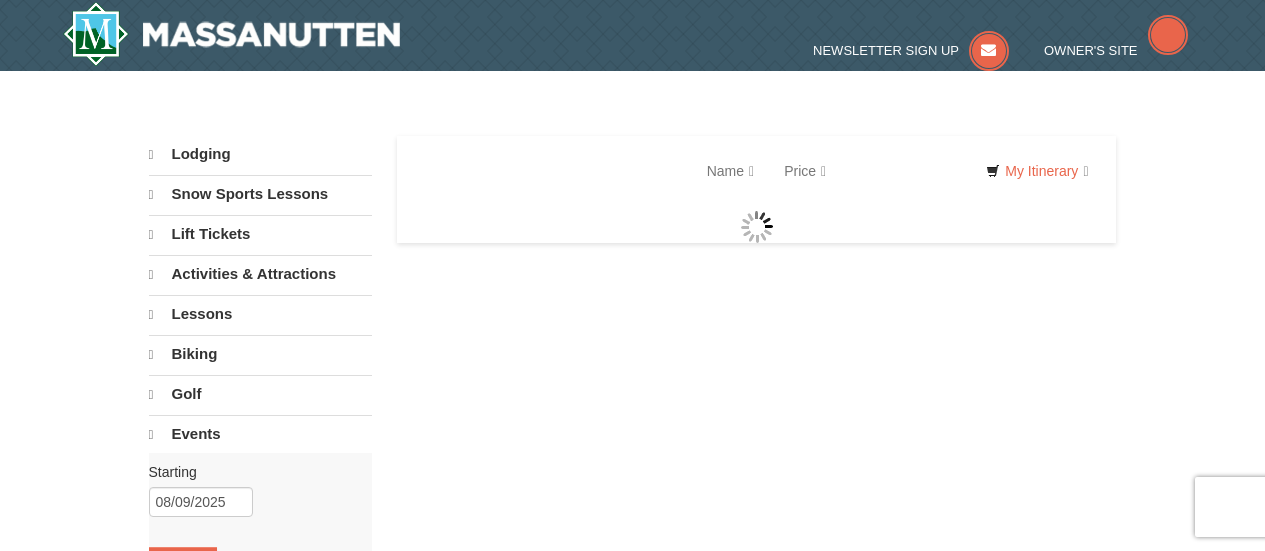 scroll, scrollTop: 0, scrollLeft: 0, axis: both 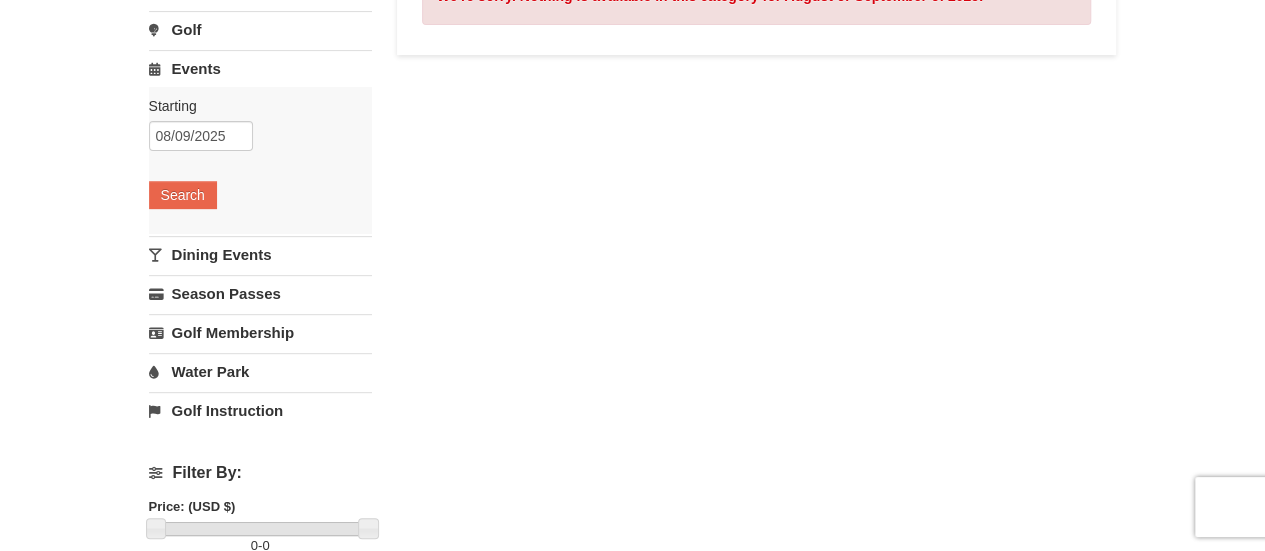 click on "Water Park" at bounding box center [260, 371] 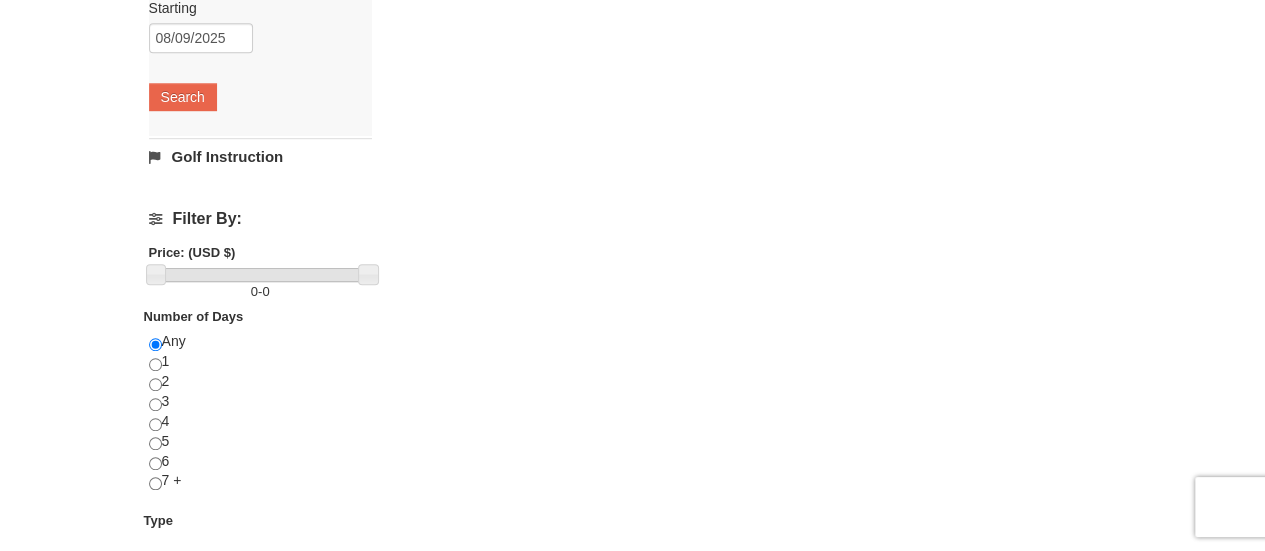 scroll, scrollTop: 574, scrollLeft: 0, axis: vertical 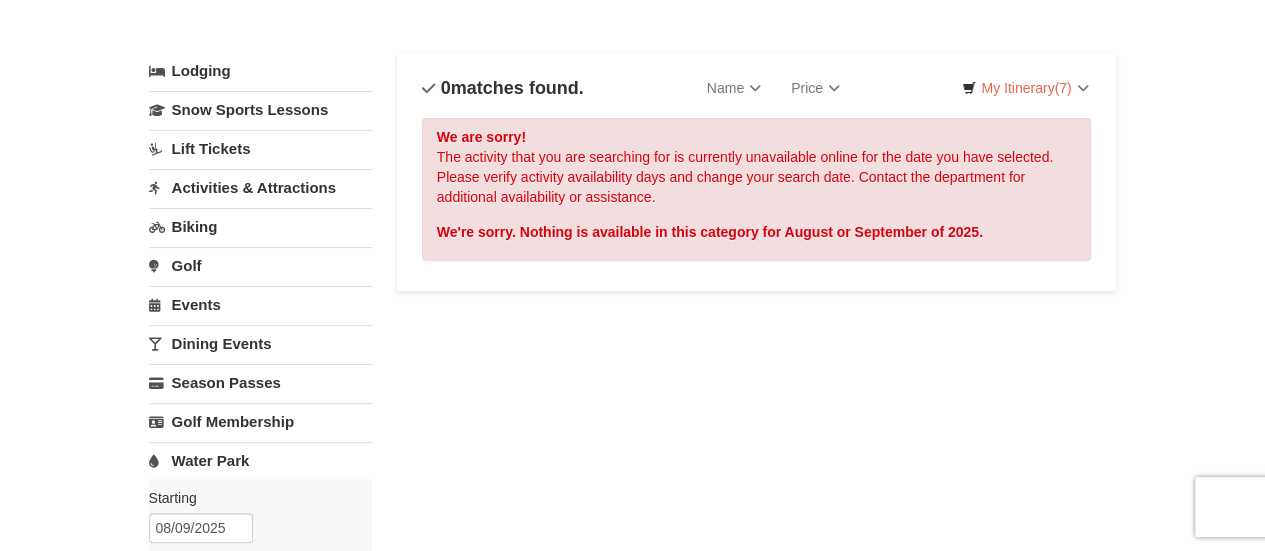 click on "Lift Tickets" at bounding box center (260, 148) 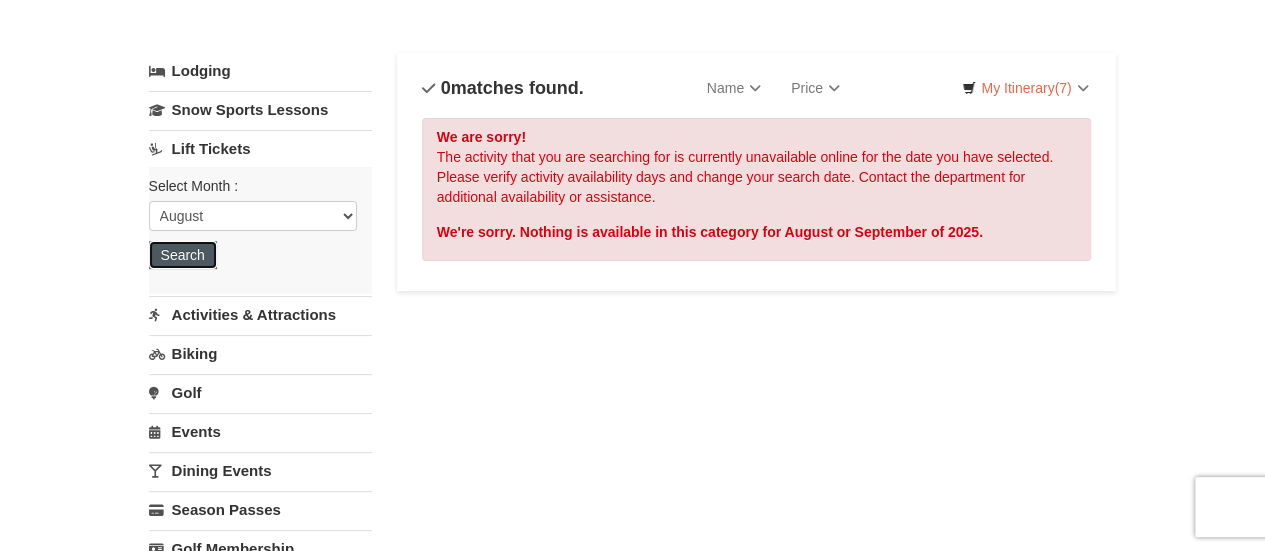 click on "Search" at bounding box center (183, 255) 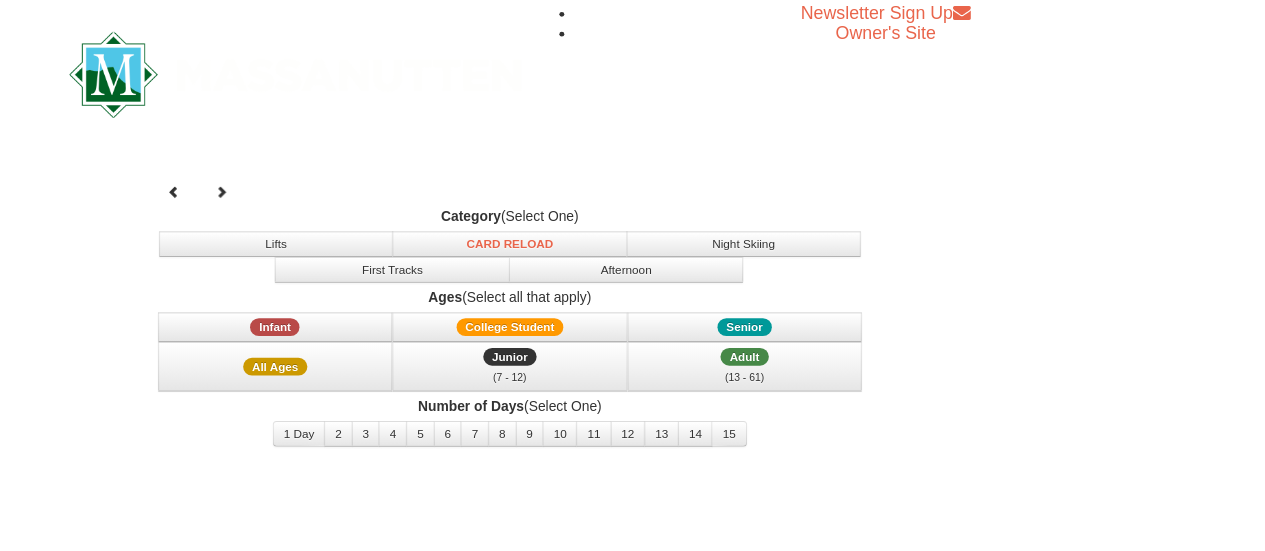 scroll, scrollTop: 0, scrollLeft: 0, axis: both 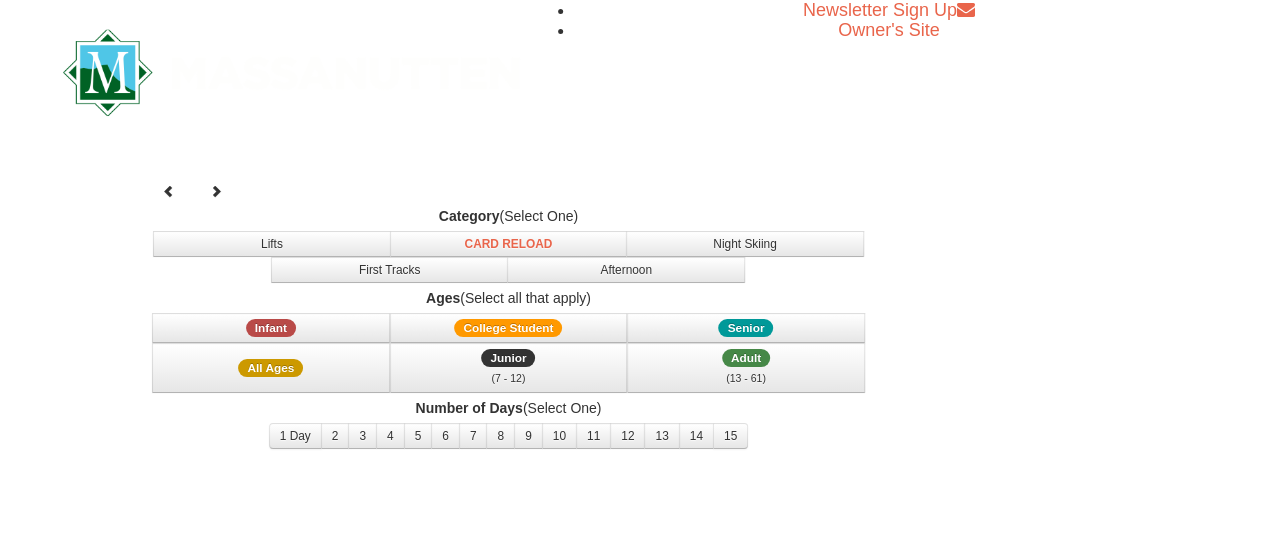 select on "8" 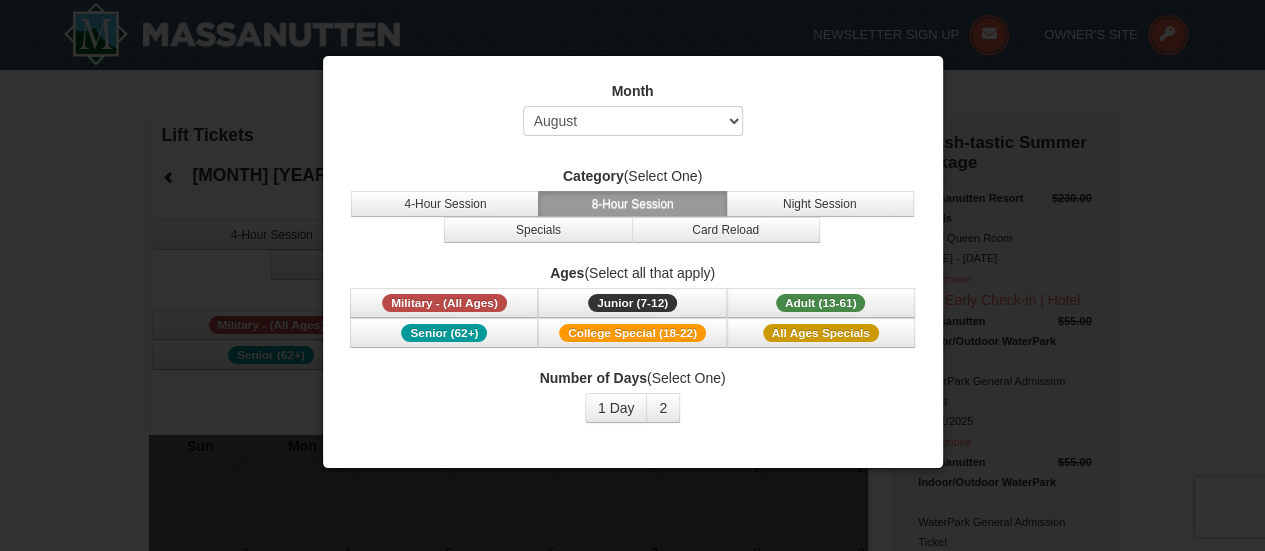 scroll, scrollTop: 0, scrollLeft: 0, axis: both 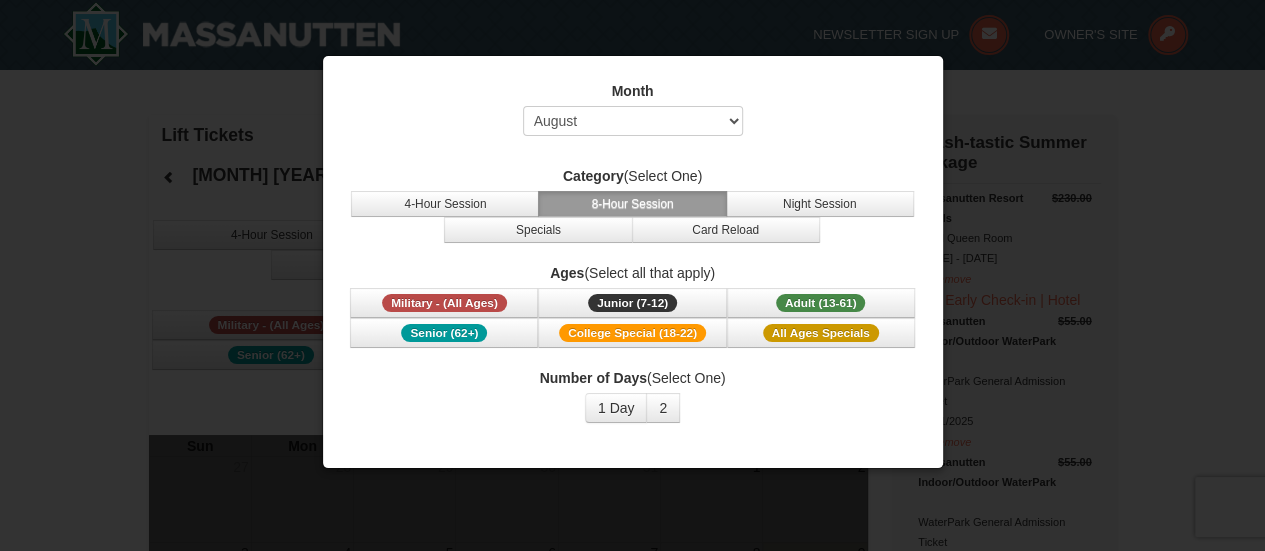 click at bounding box center [632, 275] 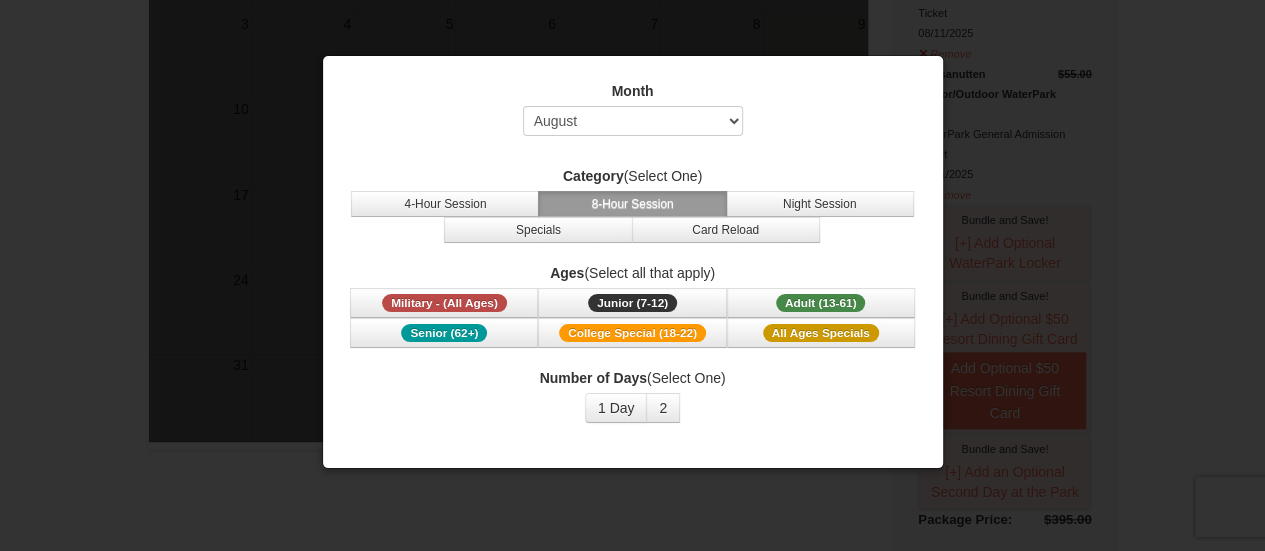 scroll, scrollTop: 530, scrollLeft: 0, axis: vertical 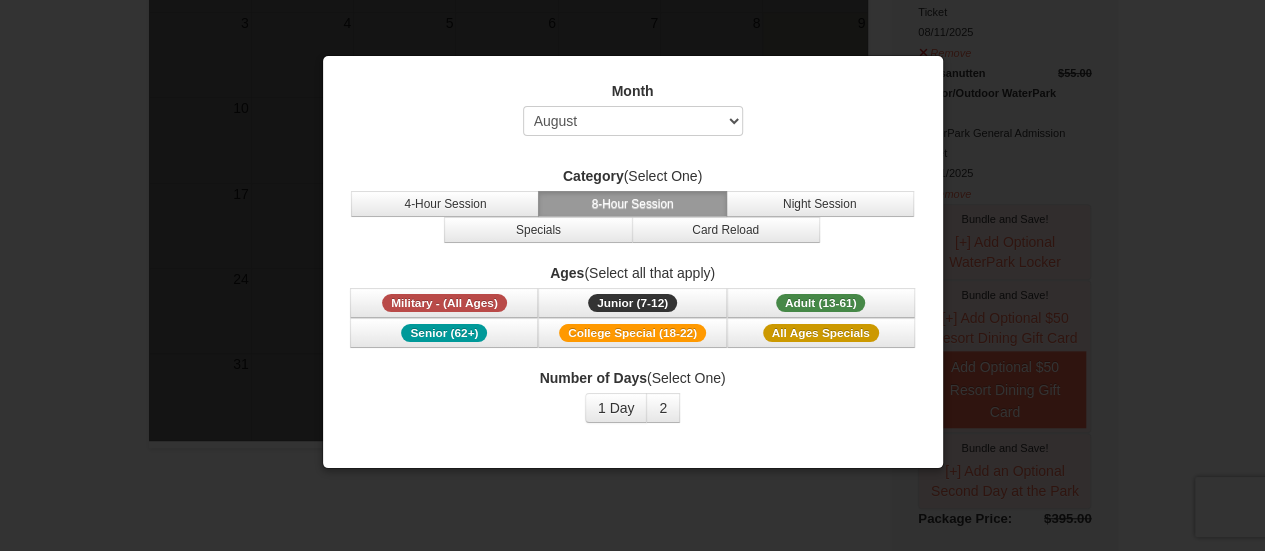 click at bounding box center (632, 275) 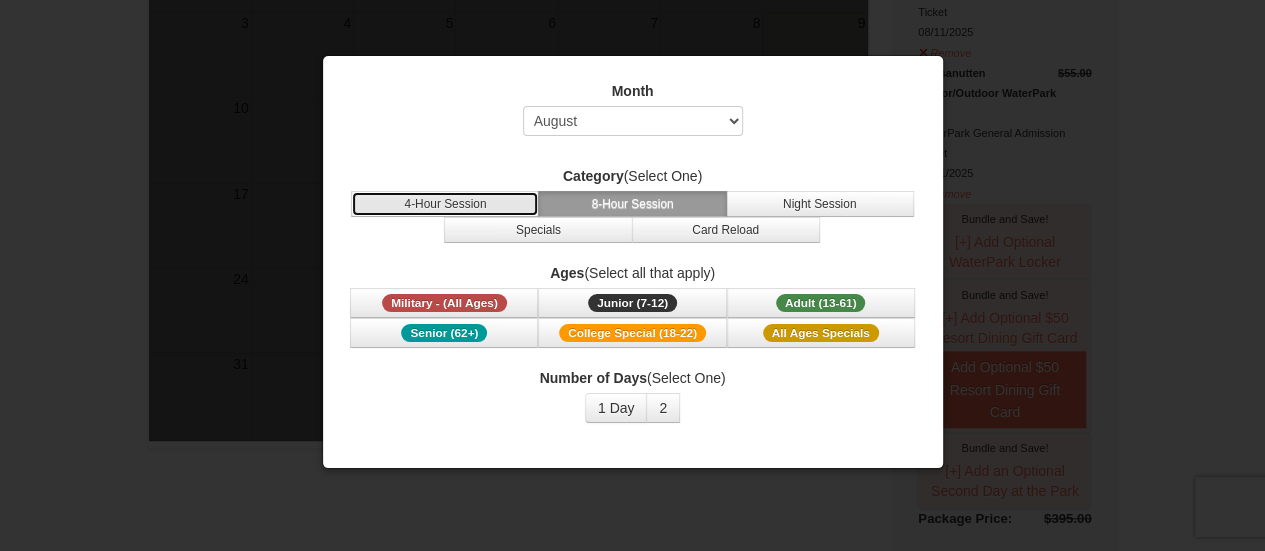 click on "4-Hour Session" at bounding box center [445, 204] 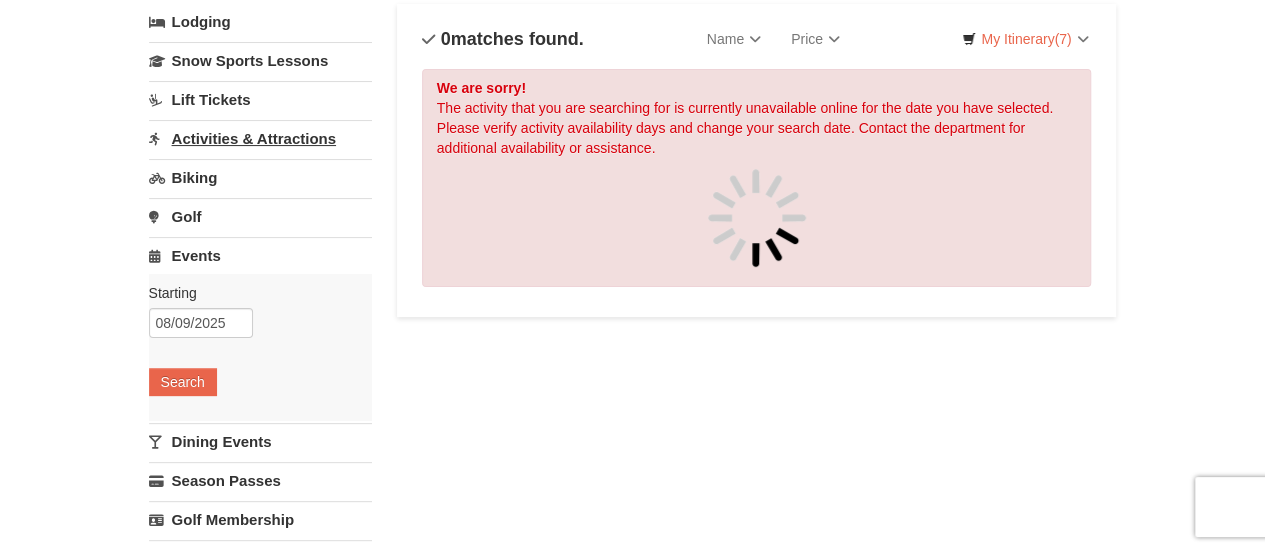 scroll, scrollTop: 131, scrollLeft: 0, axis: vertical 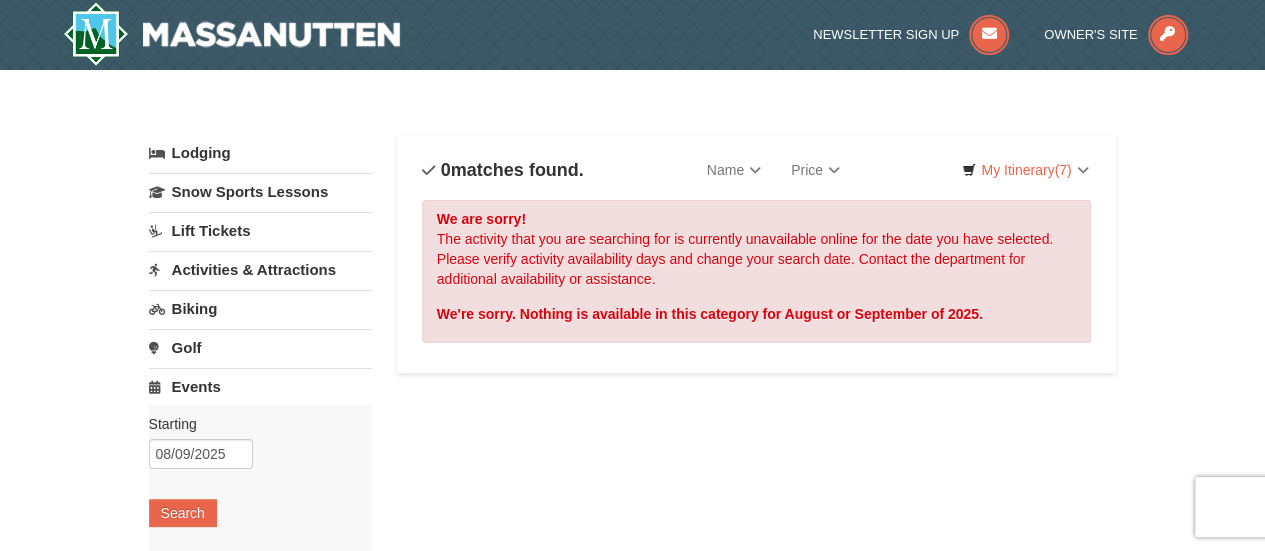 click on "Lodging" at bounding box center [260, 153] 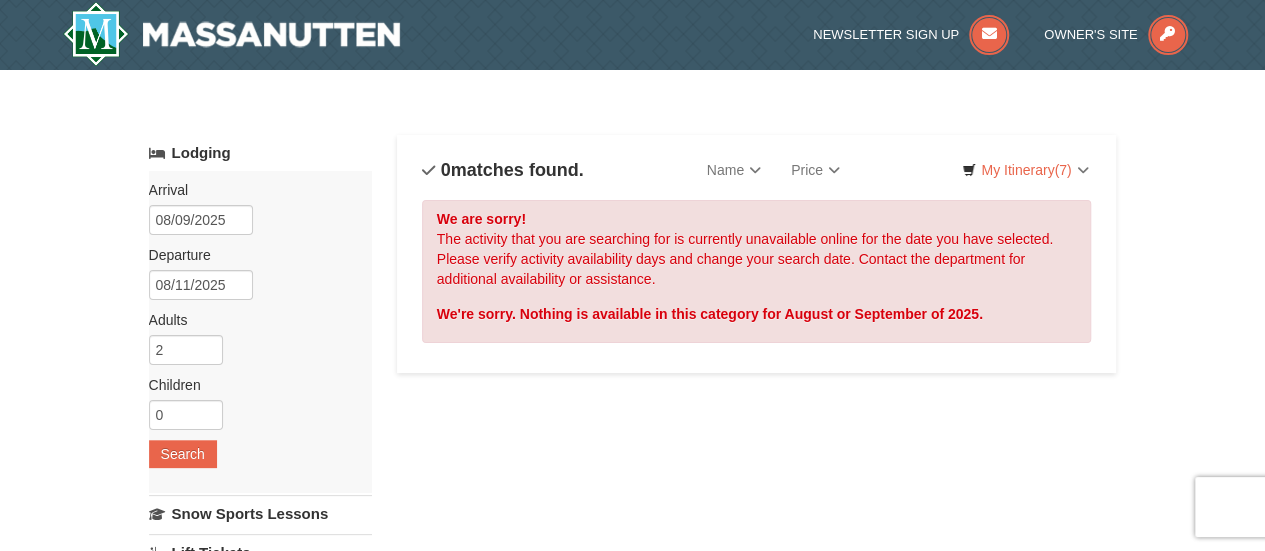 click on "Lodging" at bounding box center (260, 153) 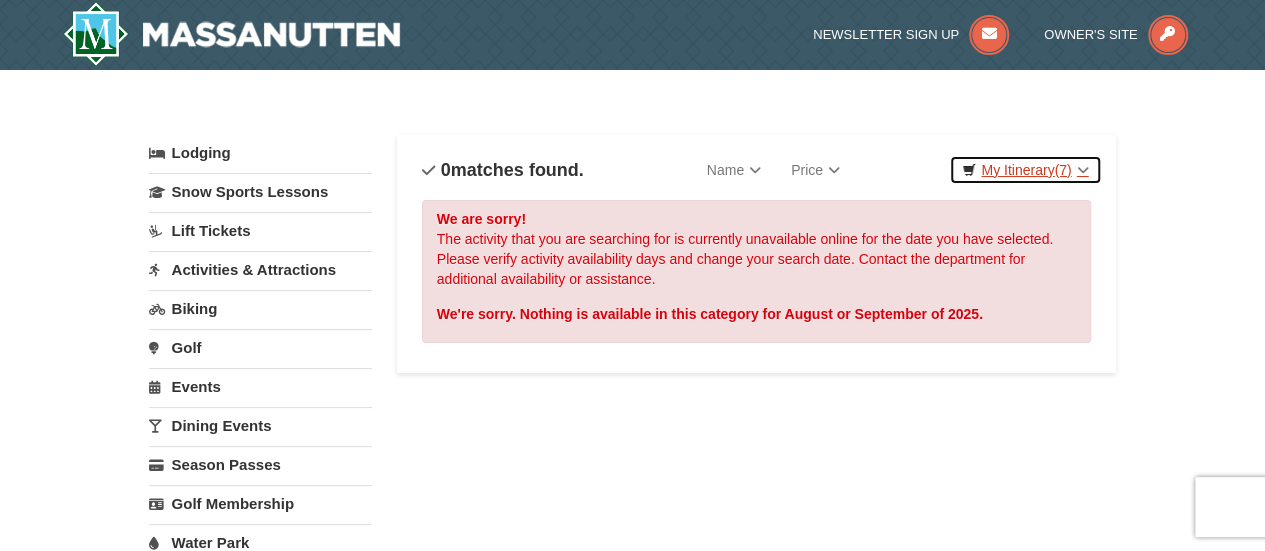 click on "My Itinerary (7)" at bounding box center (1025, 170) 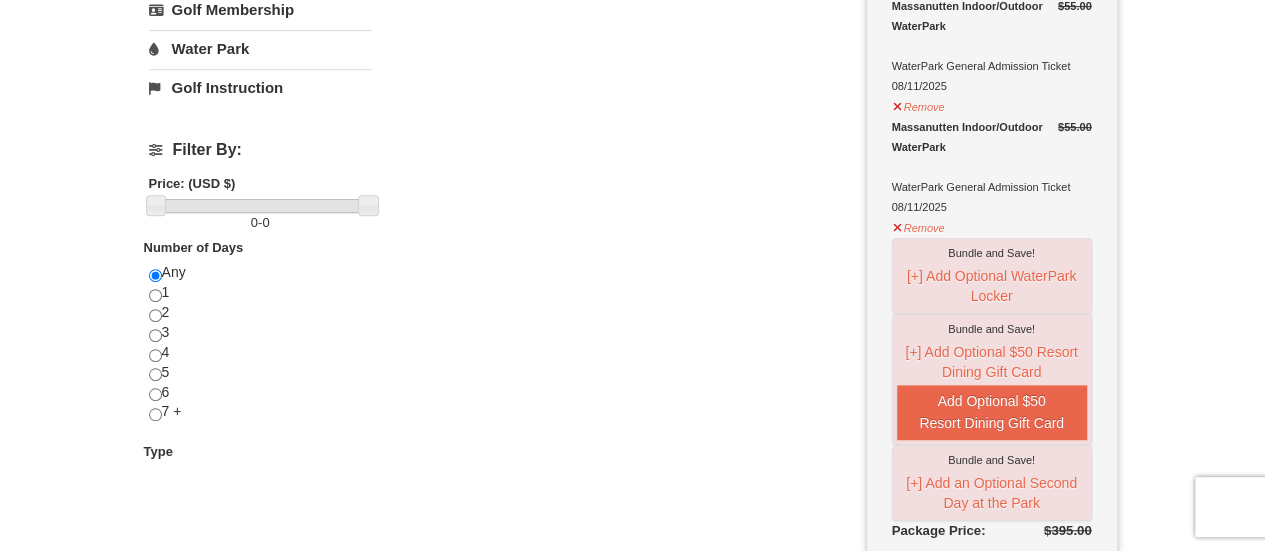 scroll, scrollTop: 495, scrollLeft: 0, axis: vertical 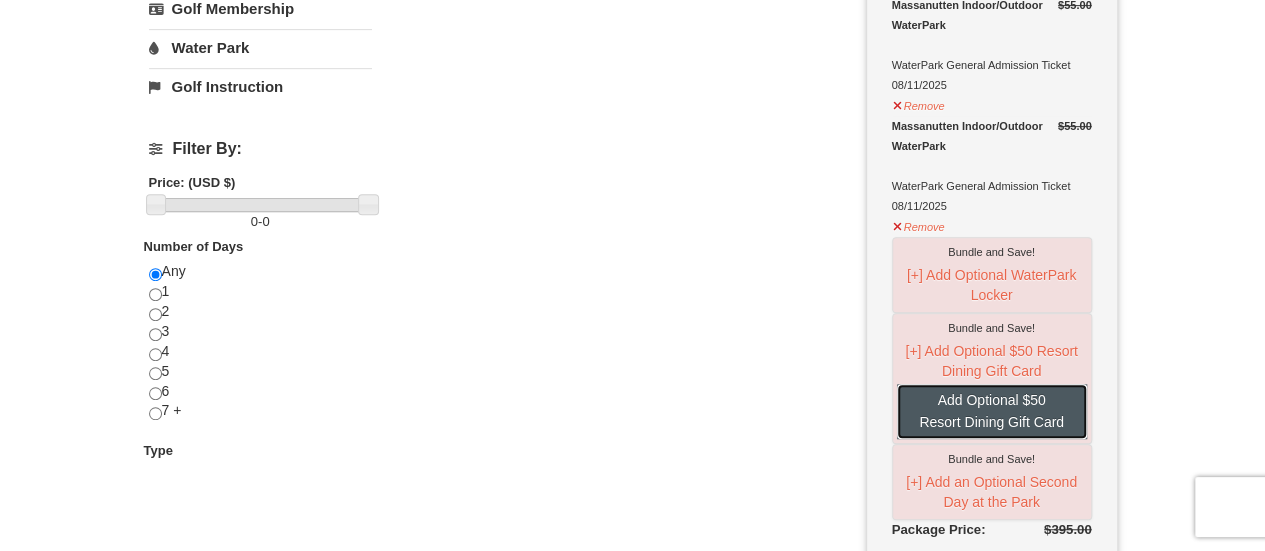click on "Add Optional $50 Resort Dining Gift Card" at bounding box center (992, 411) 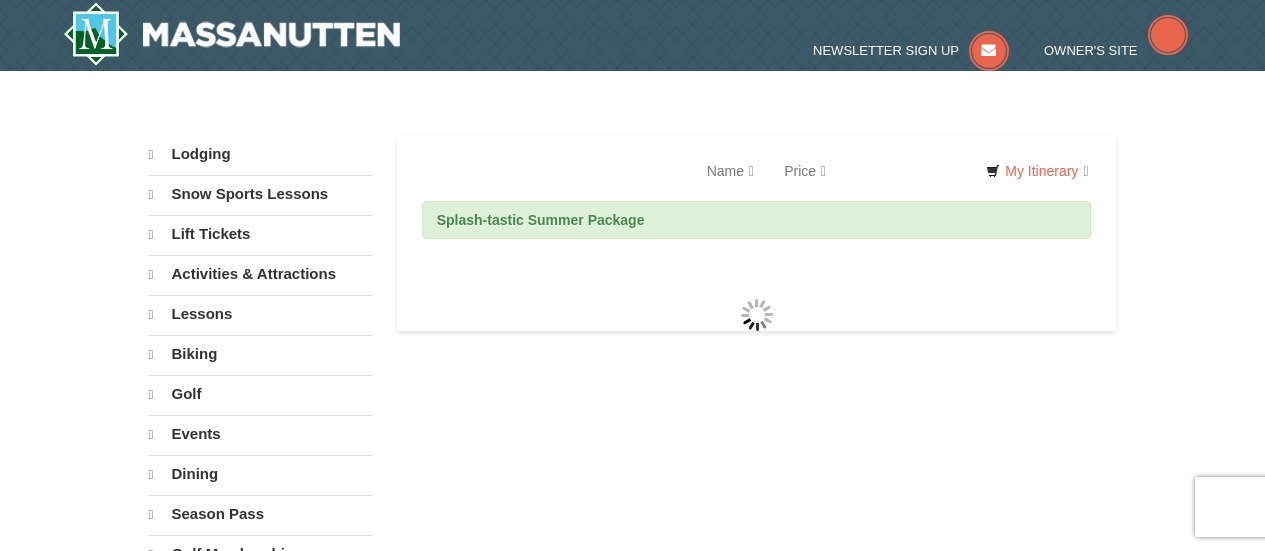 scroll, scrollTop: 0, scrollLeft: 0, axis: both 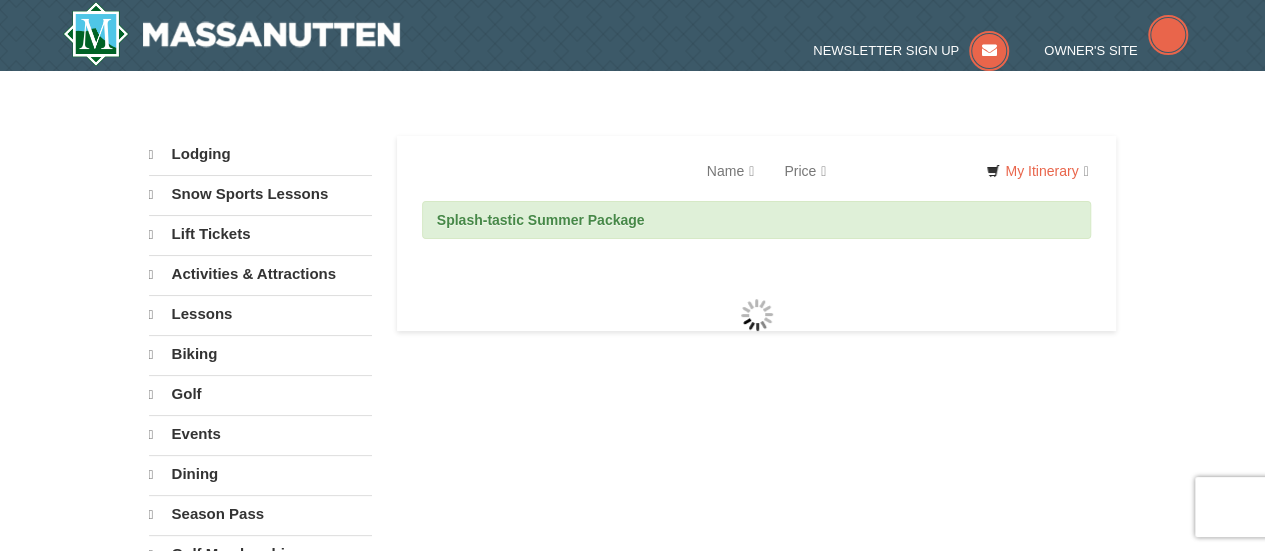 select on "8" 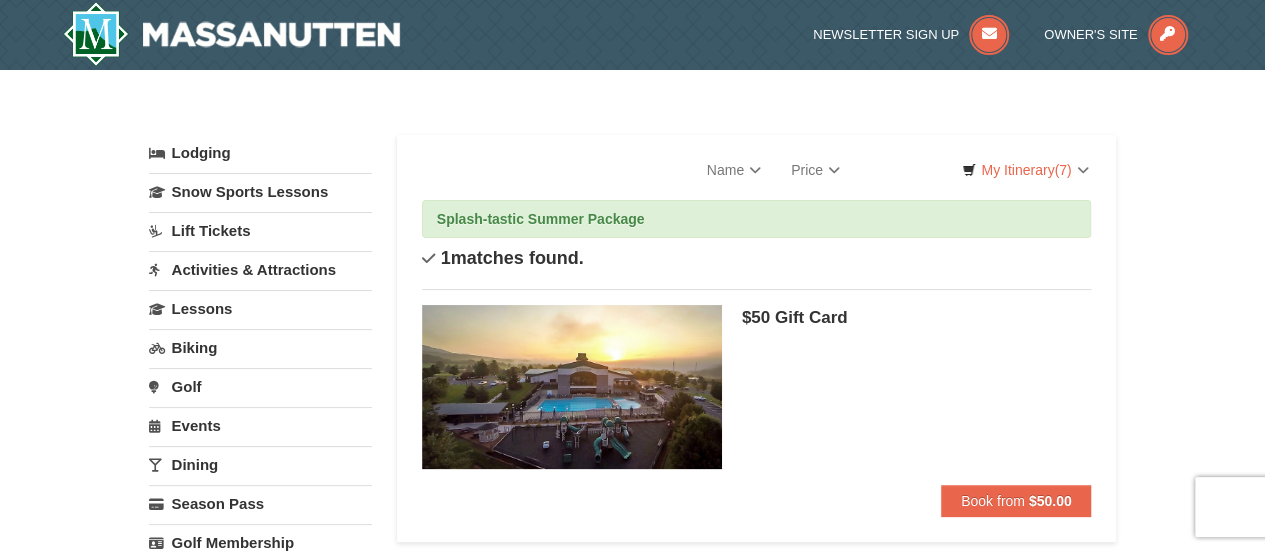 scroll, scrollTop: 0, scrollLeft: 0, axis: both 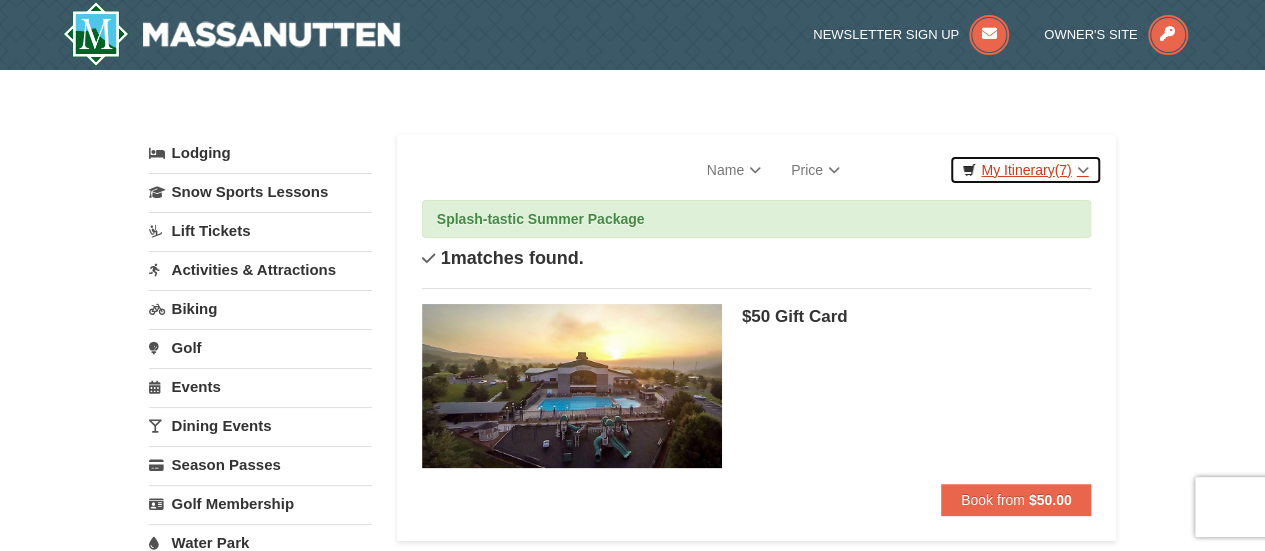 click on "My Itinerary (7)" at bounding box center [1025, 170] 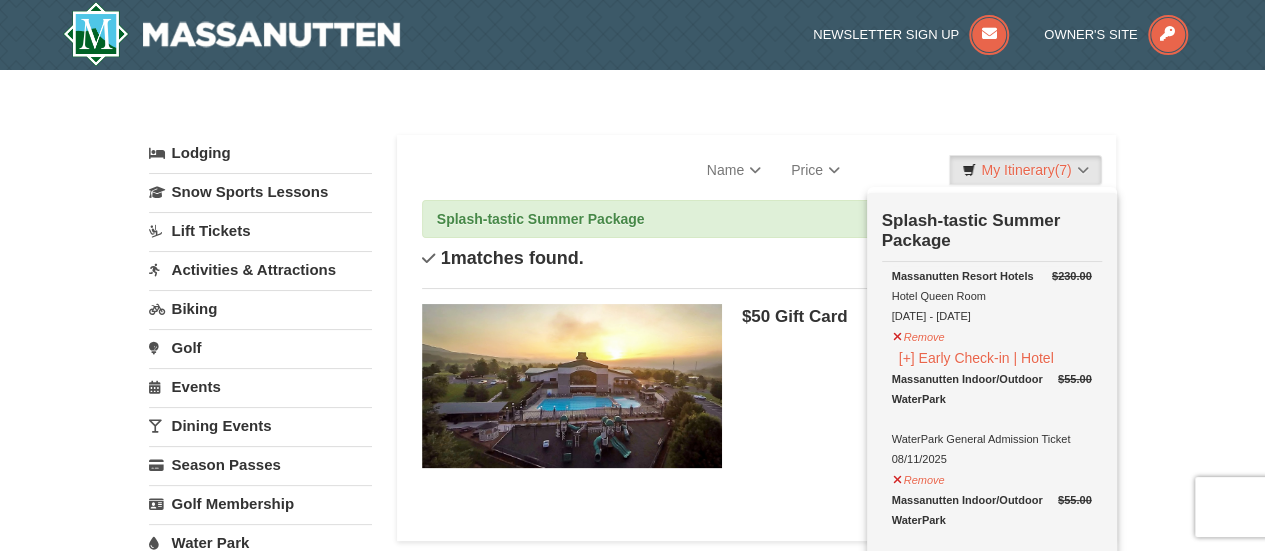 click on "Massanutten Resort Hotels" at bounding box center [963, 276] 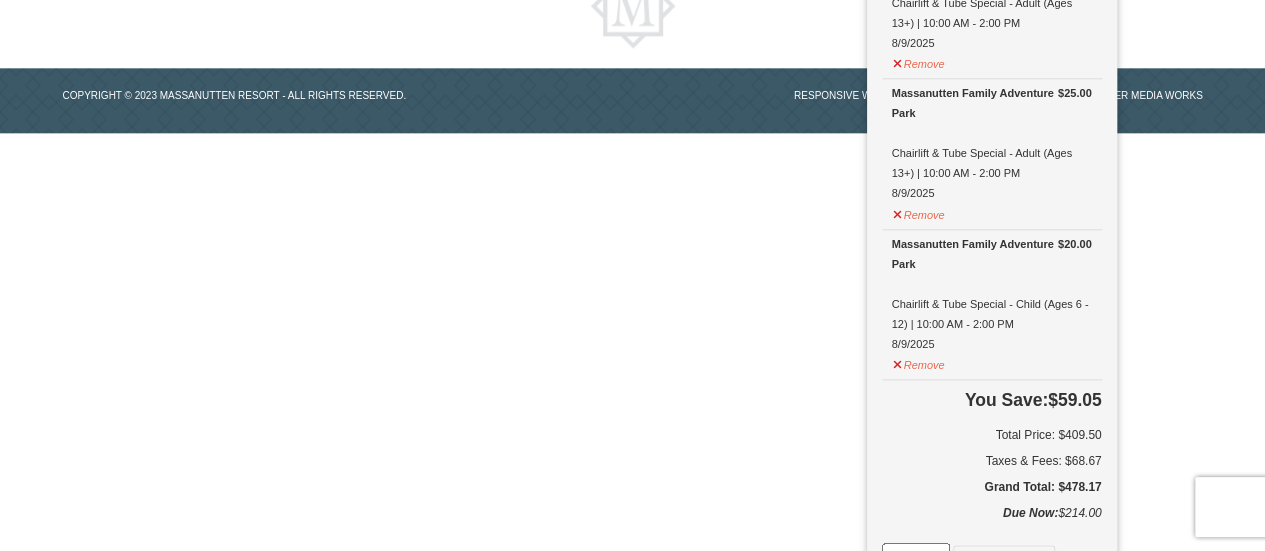 scroll, scrollTop: 1175, scrollLeft: 0, axis: vertical 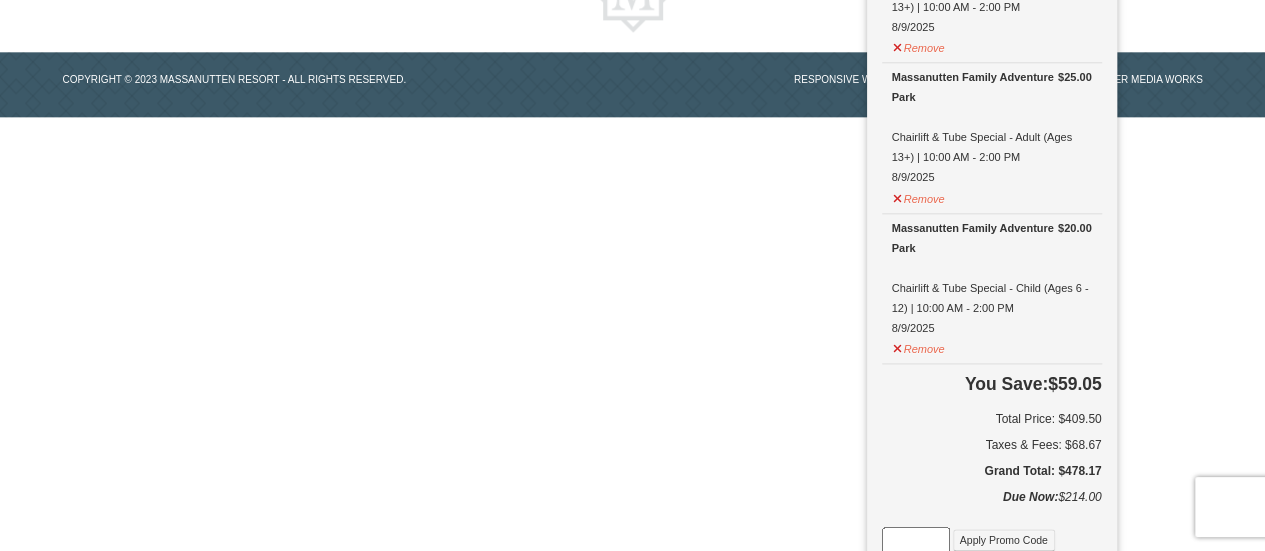 click on "Grand Total:
$478.17" at bounding box center (992, 471) 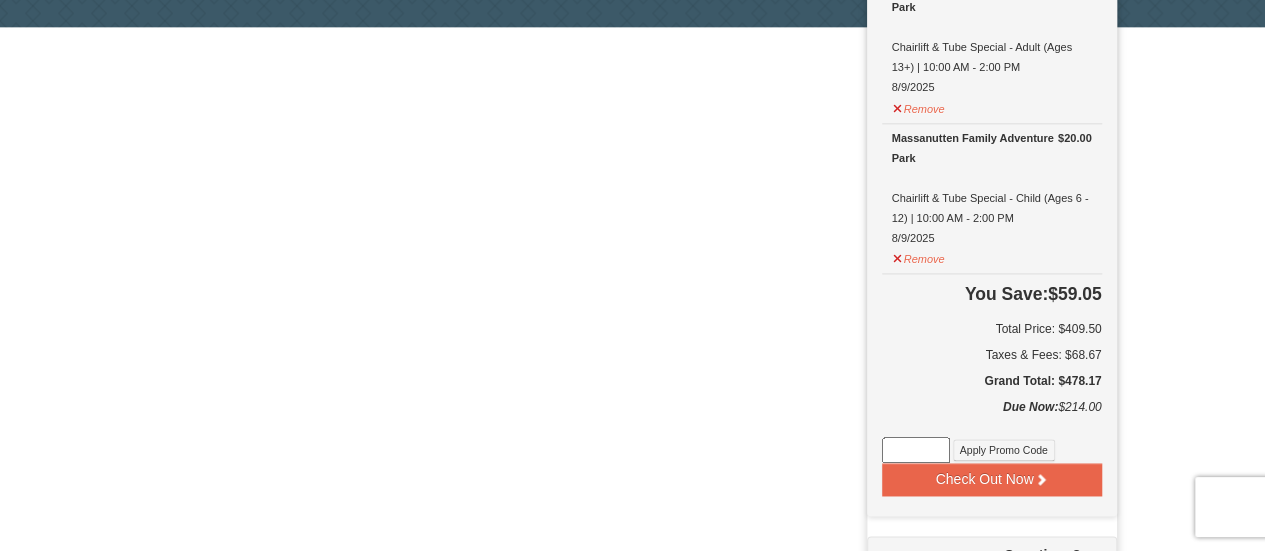 scroll, scrollTop: 1319, scrollLeft: 0, axis: vertical 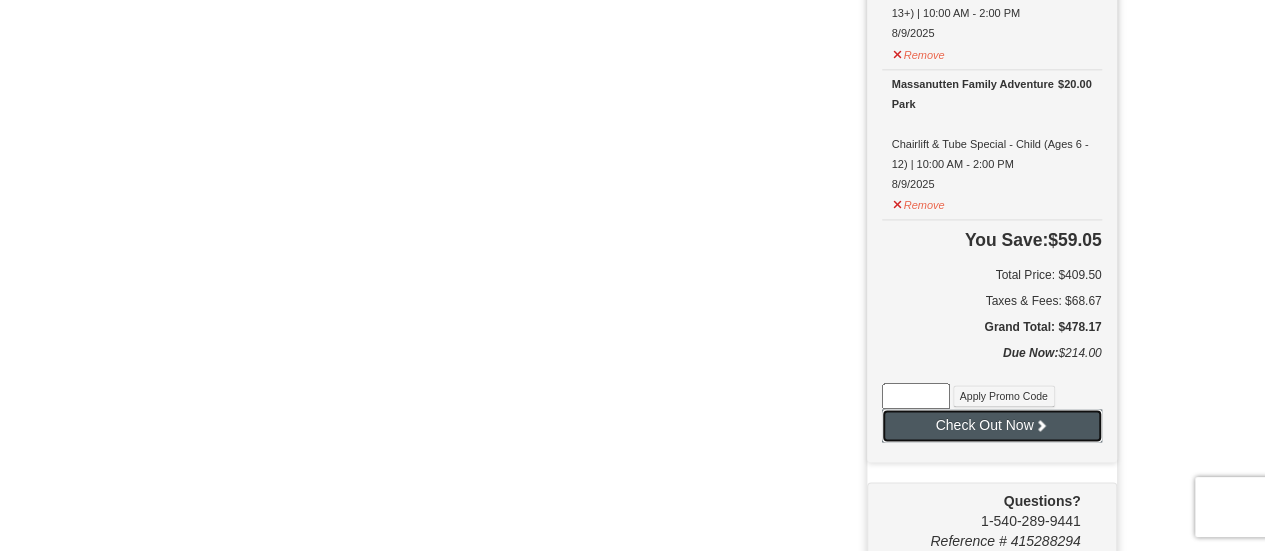 click on "Check Out Now" at bounding box center [992, 425] 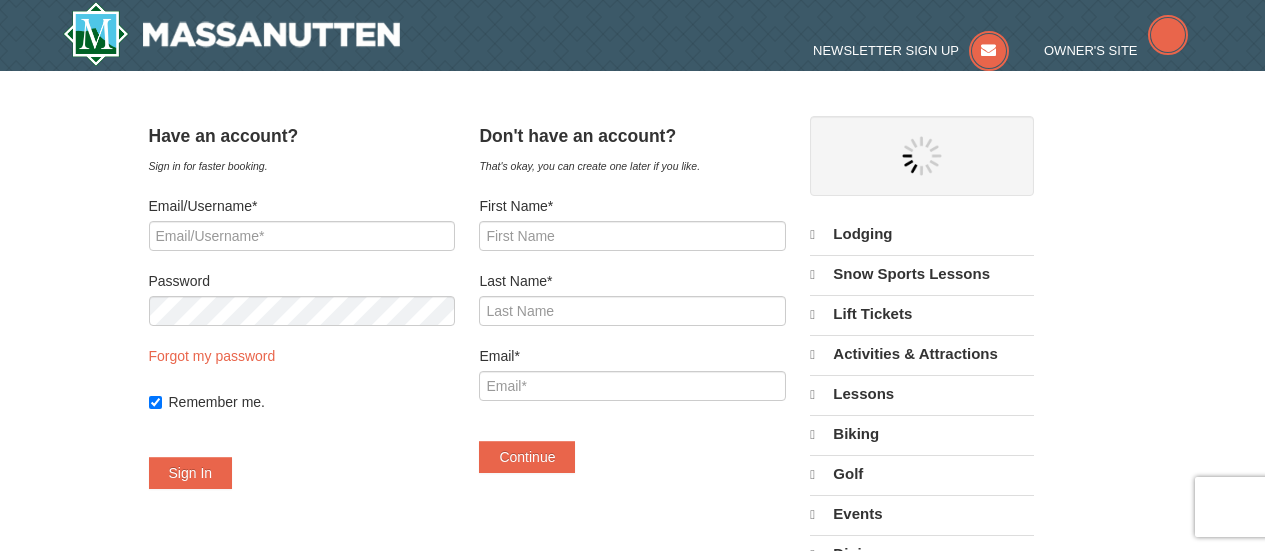 scroll, scrollTop: 0, scrollLeft: 0, axis: both 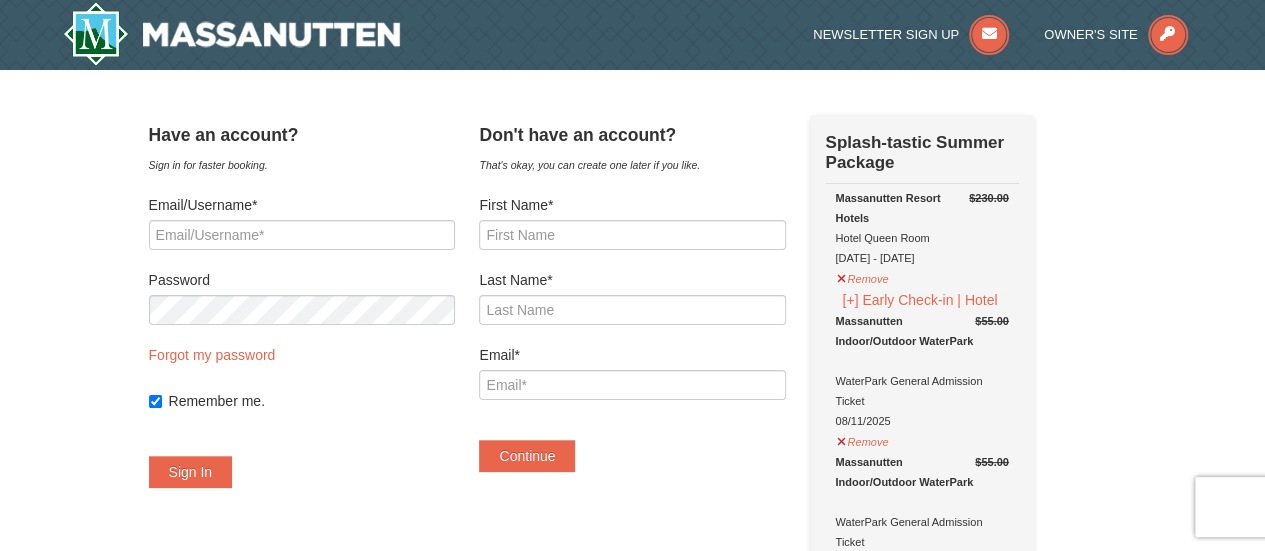 click on "Massanutten Resort Hotels
Hotel Queen Room
08/11/2025 - 08/13/2025" at bounding box center [921, 228] 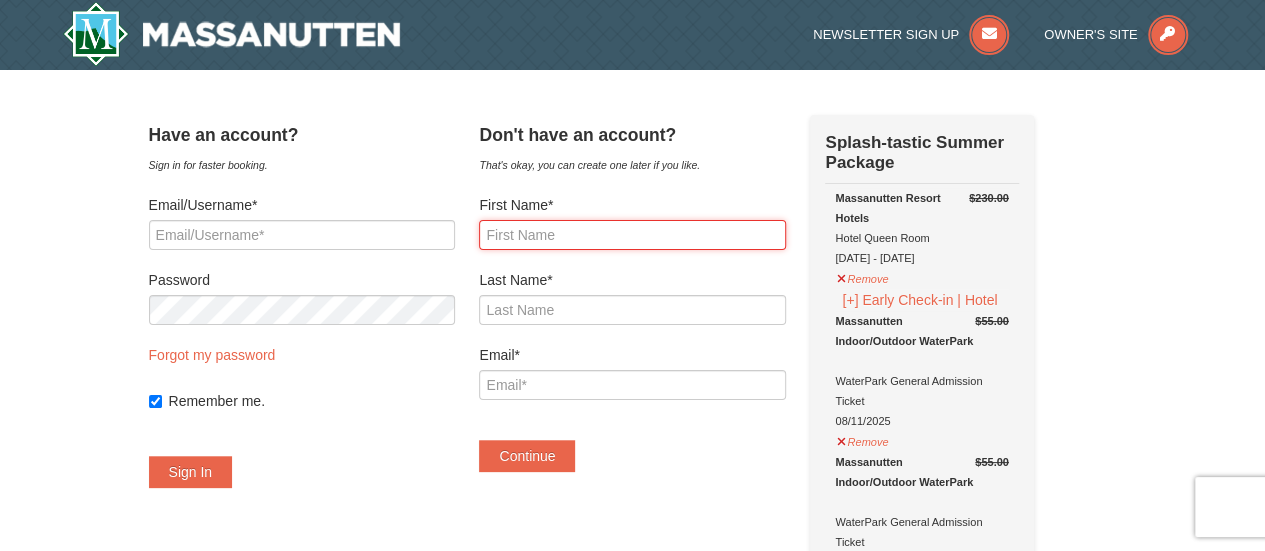 click on "First Name*" at bounding box center [632, 235] 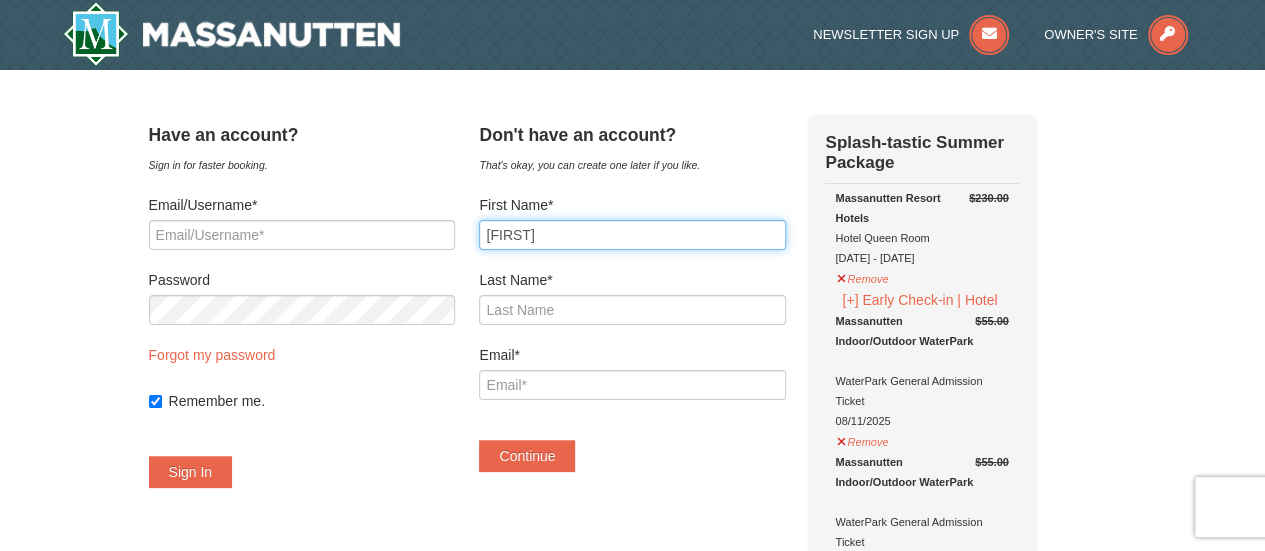type on "safdar" 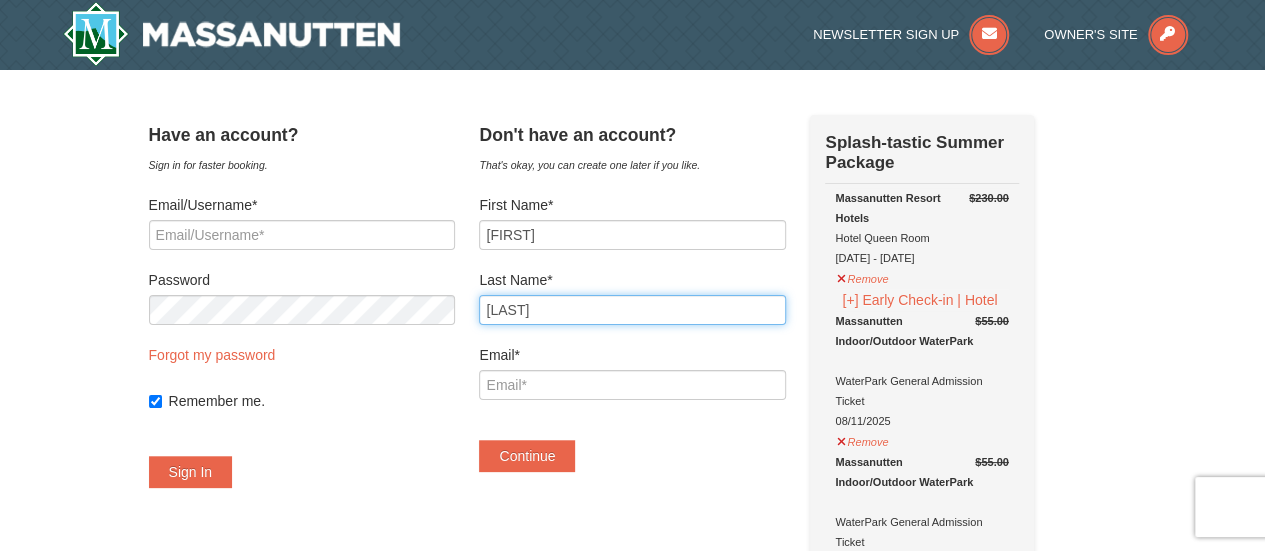 type on "humatalal276@gmail.com" 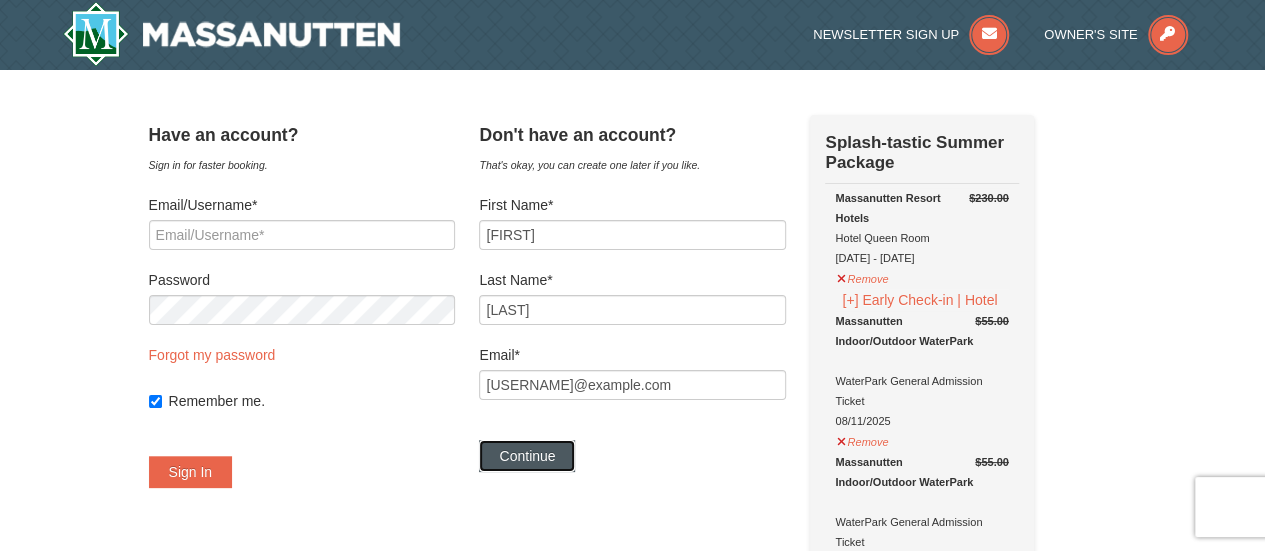 click on "Continue" at bounding box center (527, 456) 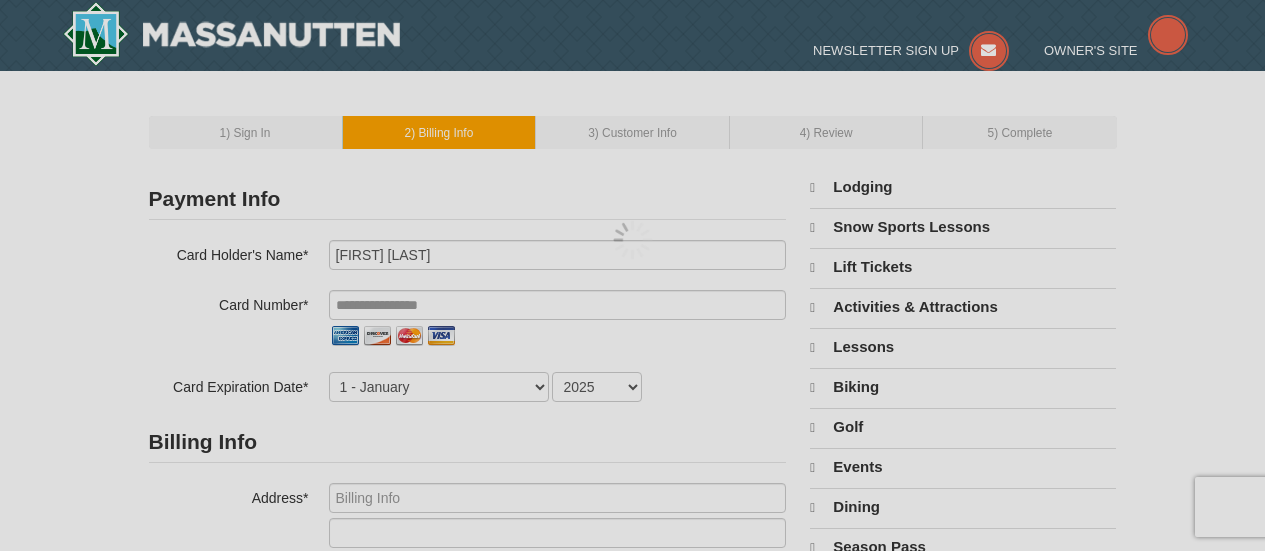 select on "GB" 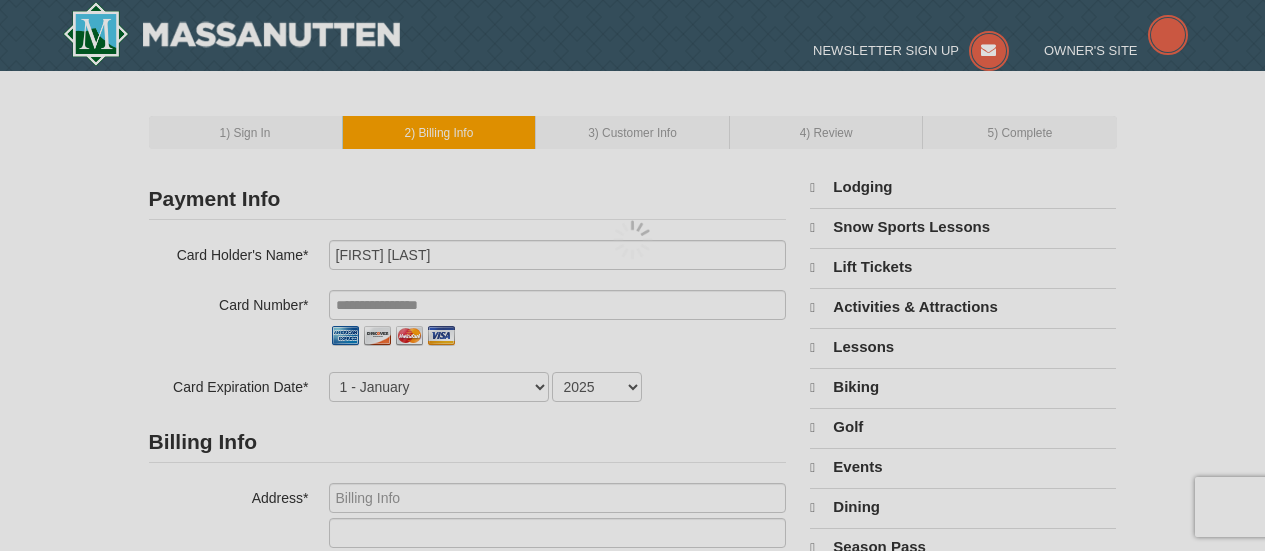 select on "44" 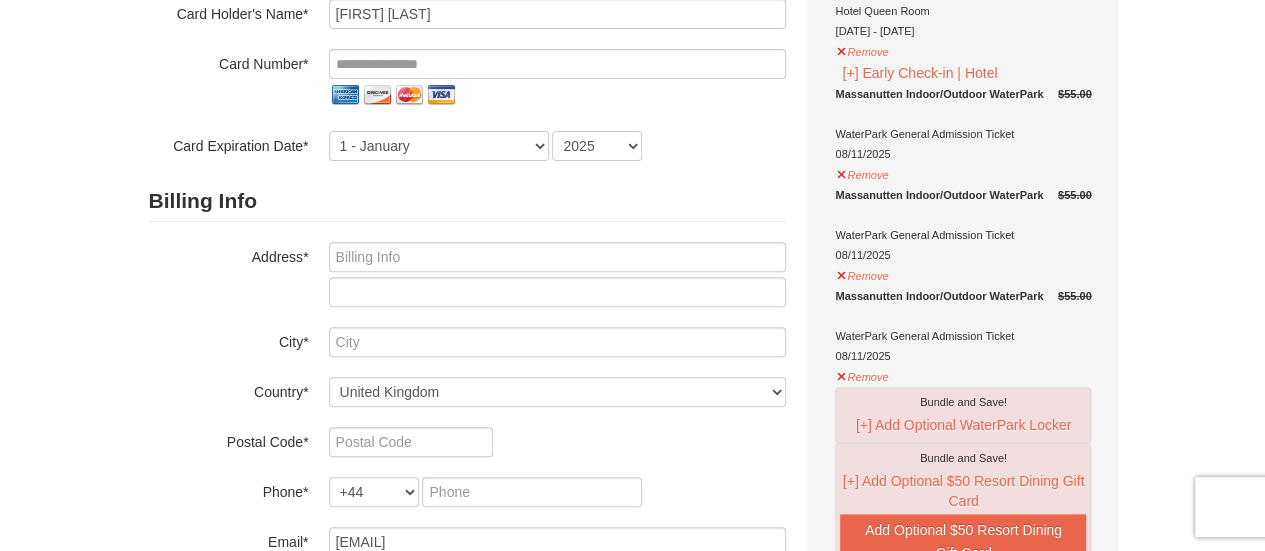 scroll, scrollTop: 0, scrollLeft: 0, axis: both 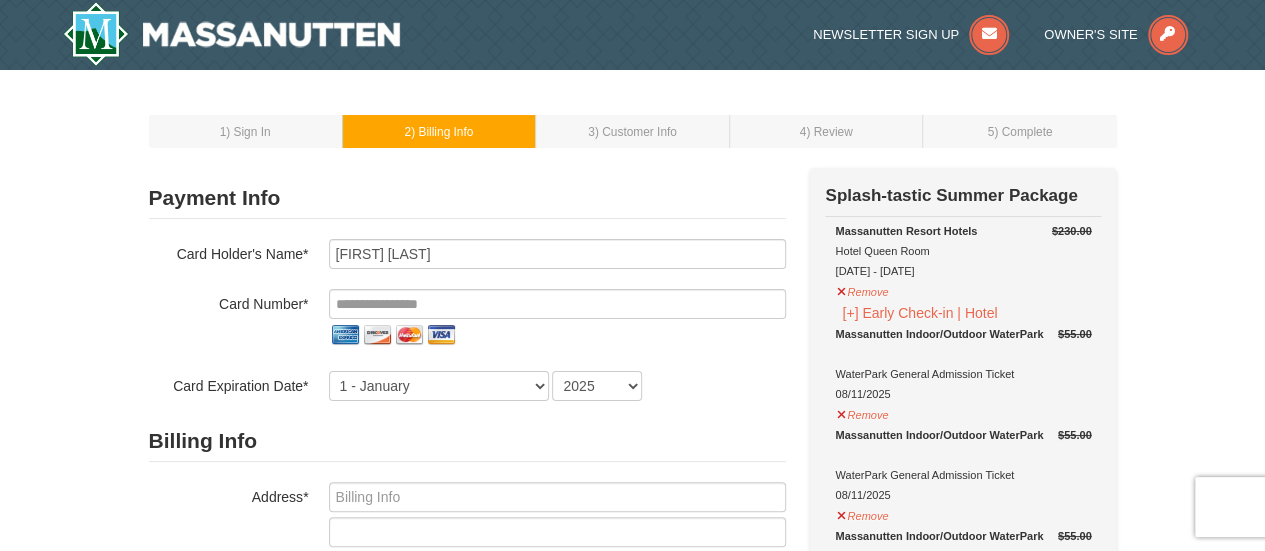 click on "Massanutten Resort Hotels
Hotel Queen Room
08/11/2025 - 08/13/2025" at bounding box center [963, 251] 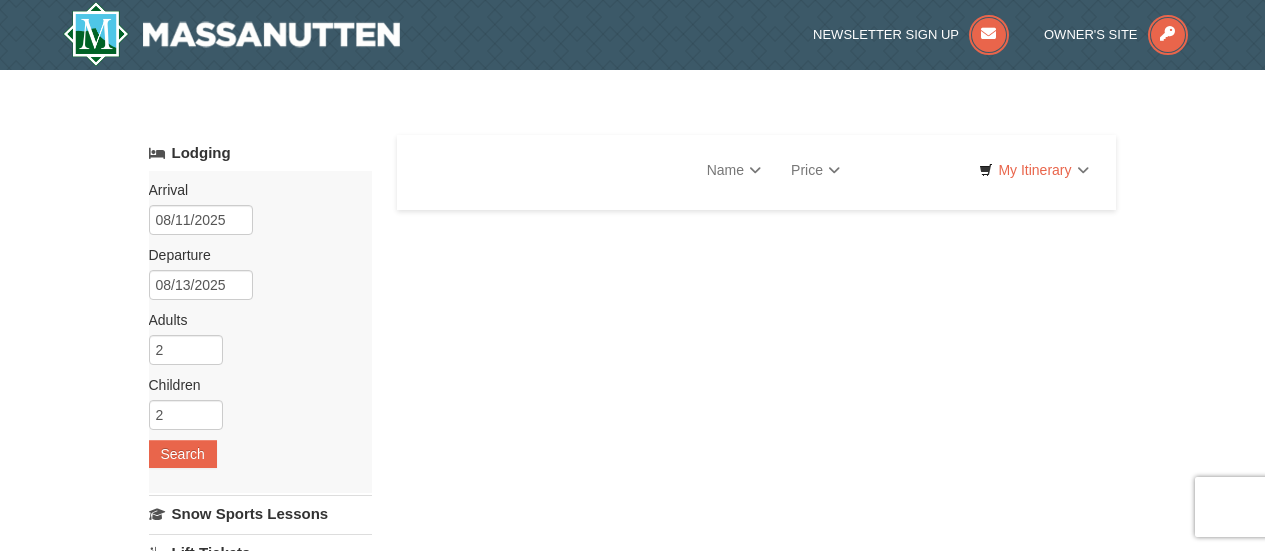 scroll, scrollTop: 0, scrollLeft: 0, axis: both 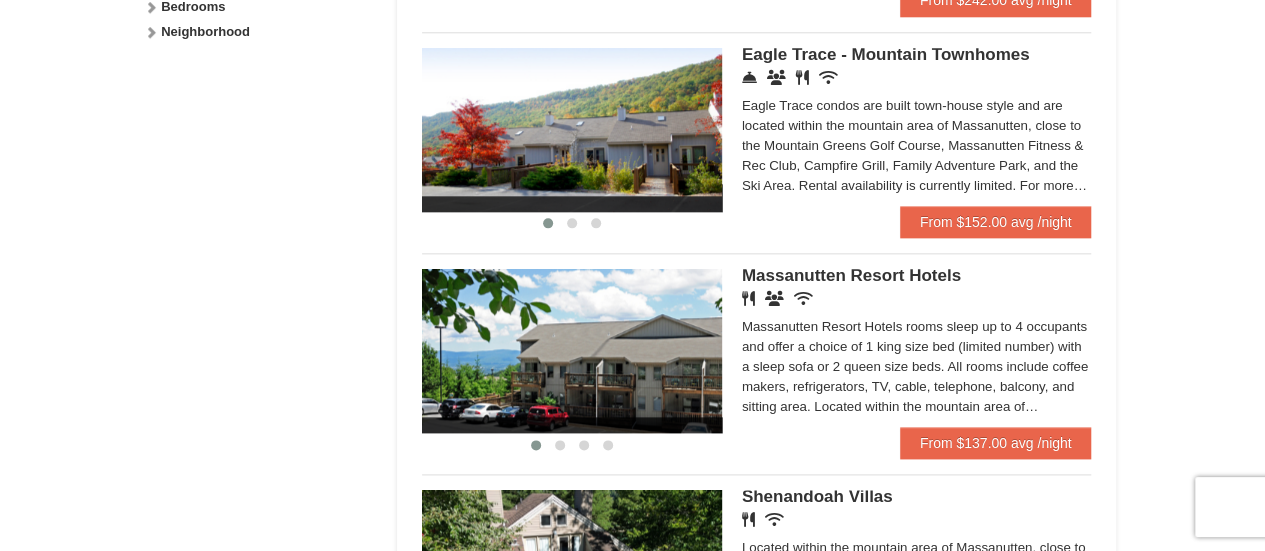 click at bounding box center [572, 351] 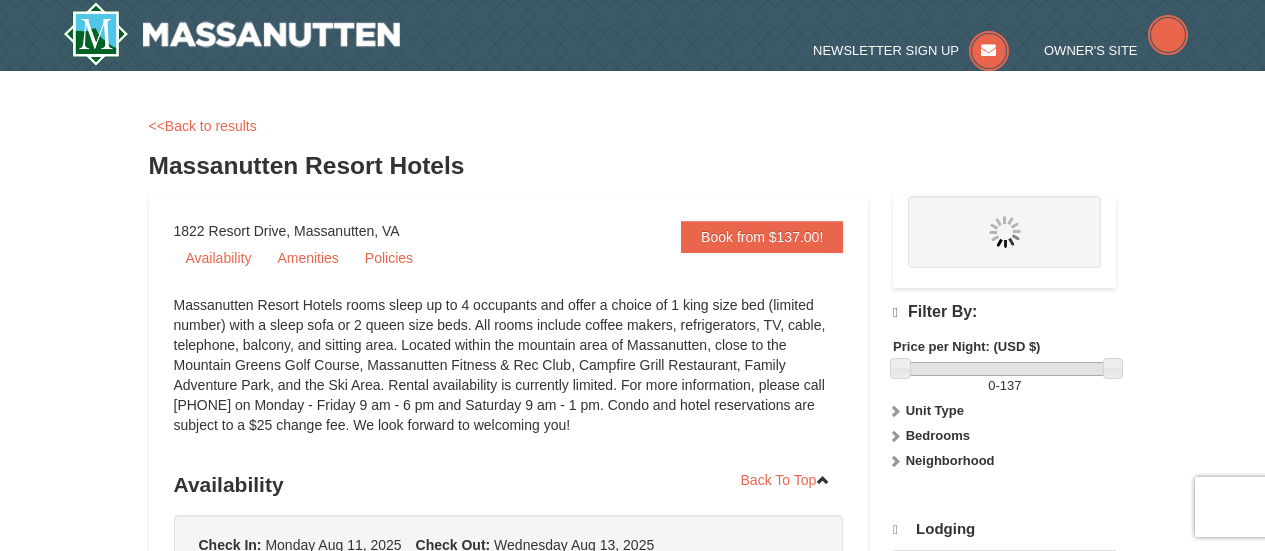 scroll, scrollTop: 0, scrollLeft: 0, axis: both 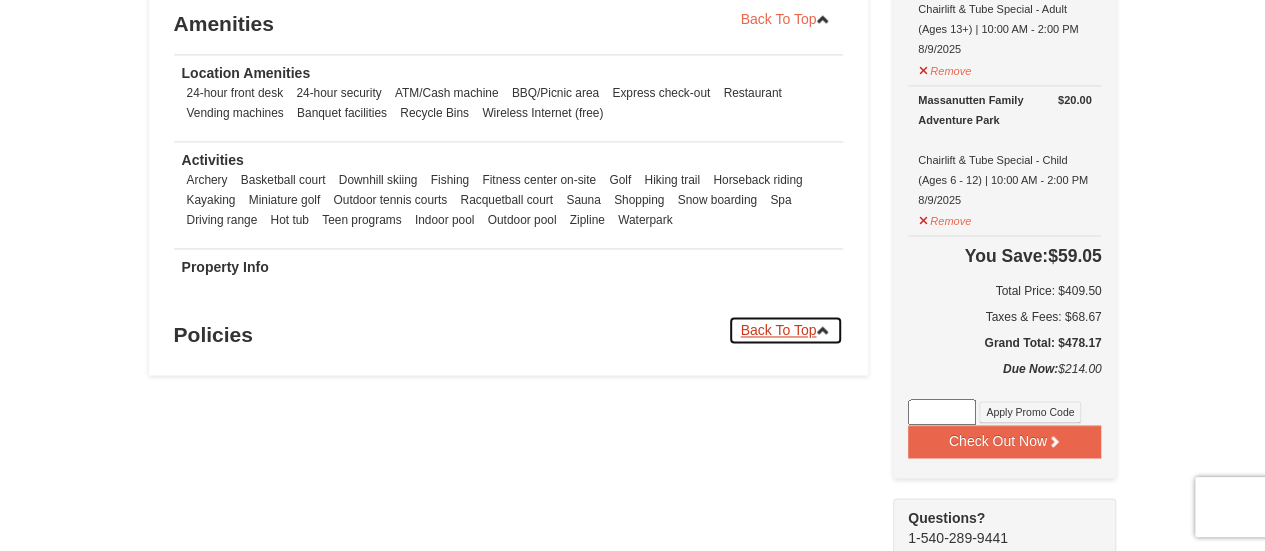 click on "Back To Top" at bounding box center [786, 330] 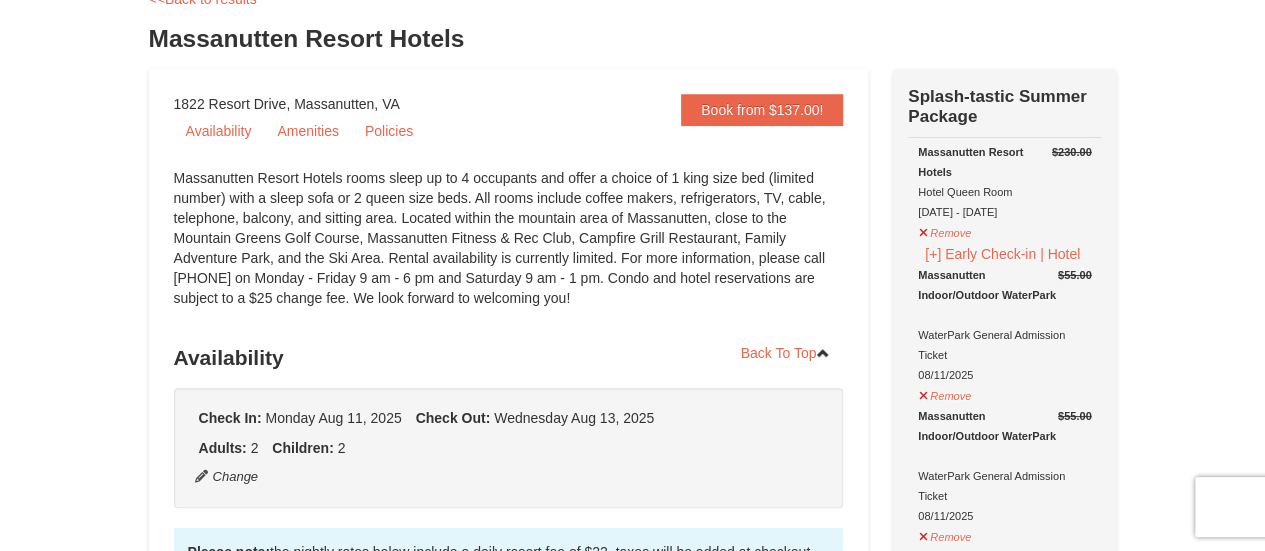 scroll, scrollTop: 115, scrollLeft: 0, axis: vertical 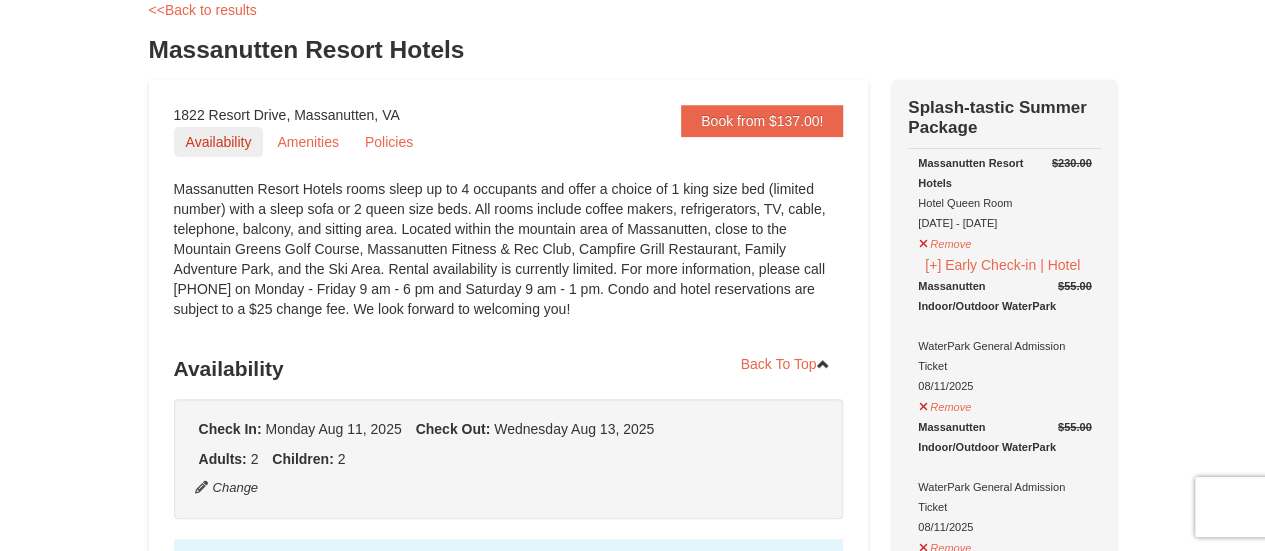 click on "Availability" at bounding box center [219, 142] 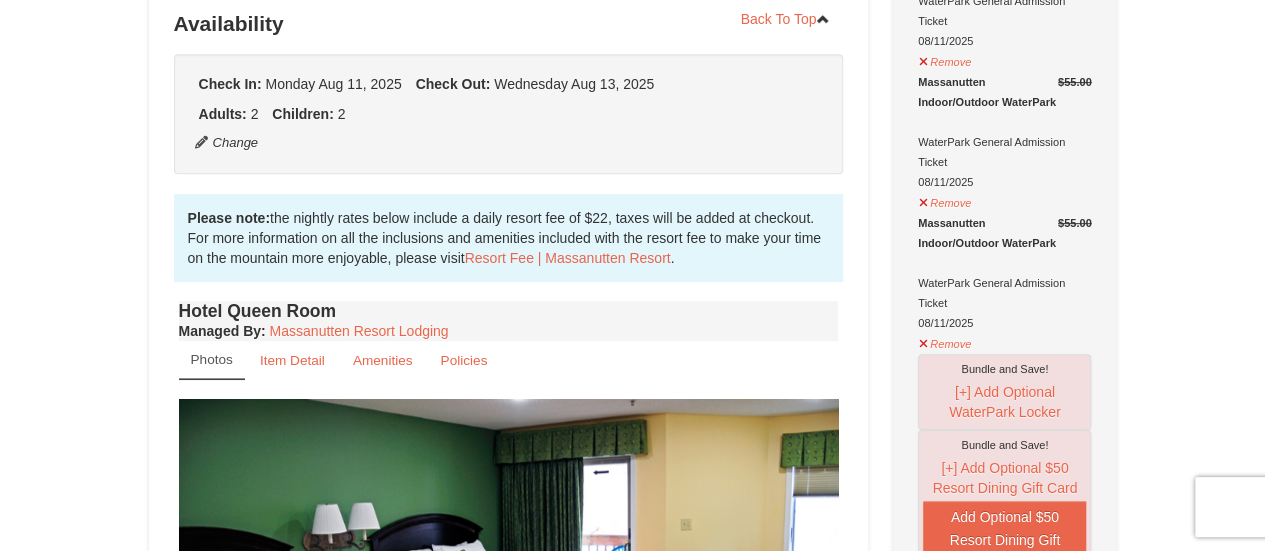 scroll, scrollTop: 464, scrollLeft: 0, axis: vertical 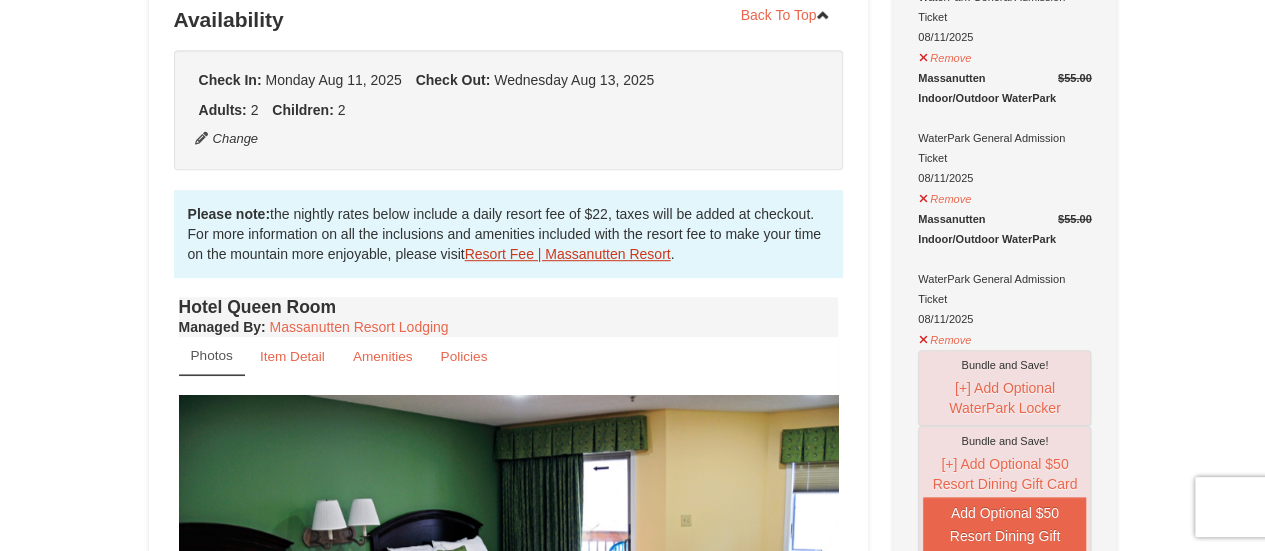 click on "Resort Fee | Massanutten Resort" at bounding box center [568, 254] 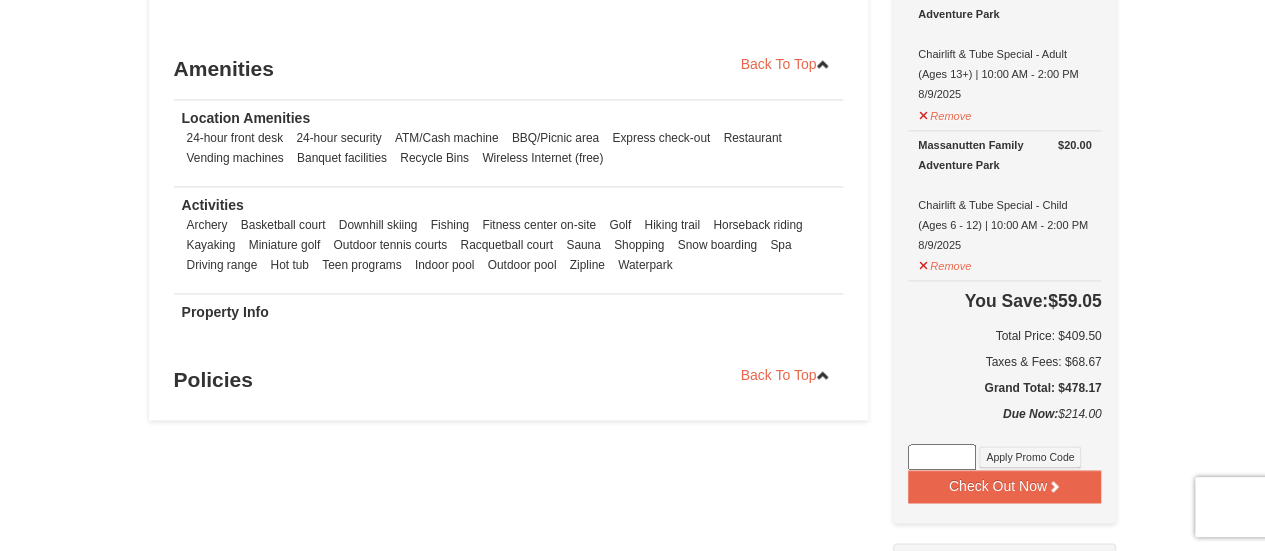 scroll, scrollTop: 1364, scrollLeft: 0, axis: vertical 